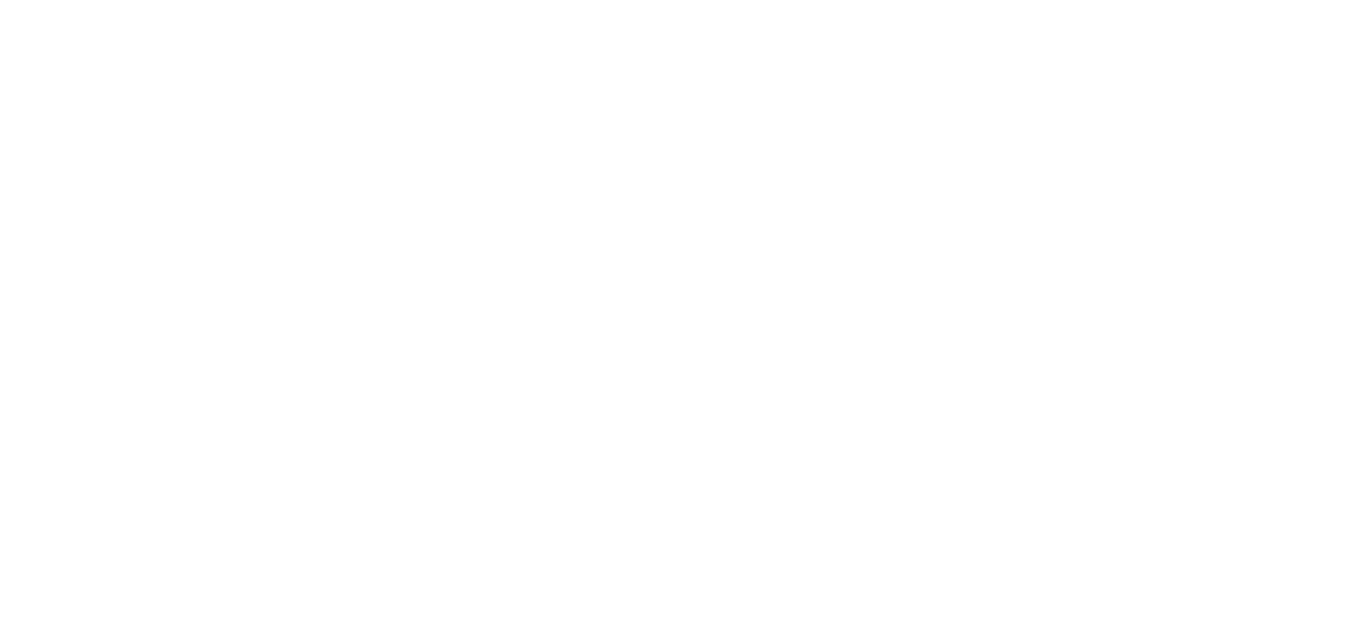 scroll, scrollTop: 0, scrollLeft: 0, axis: both 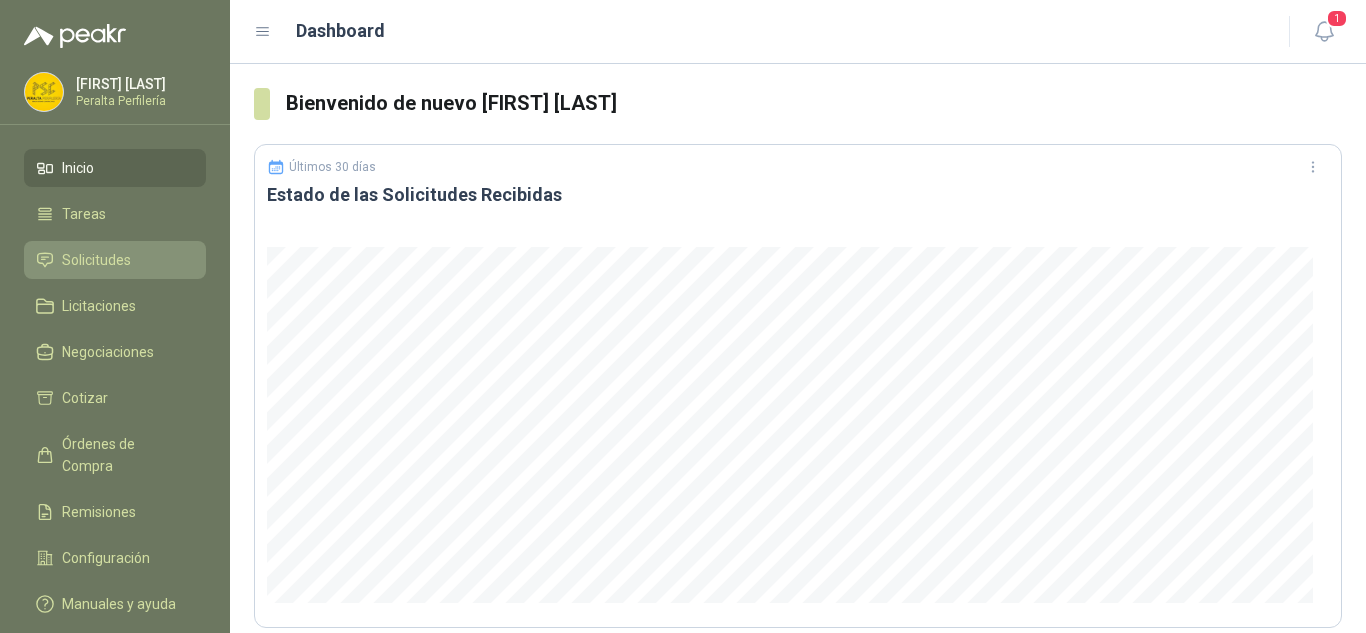 click on "Solicitudes" at bounding box center [96, 260] 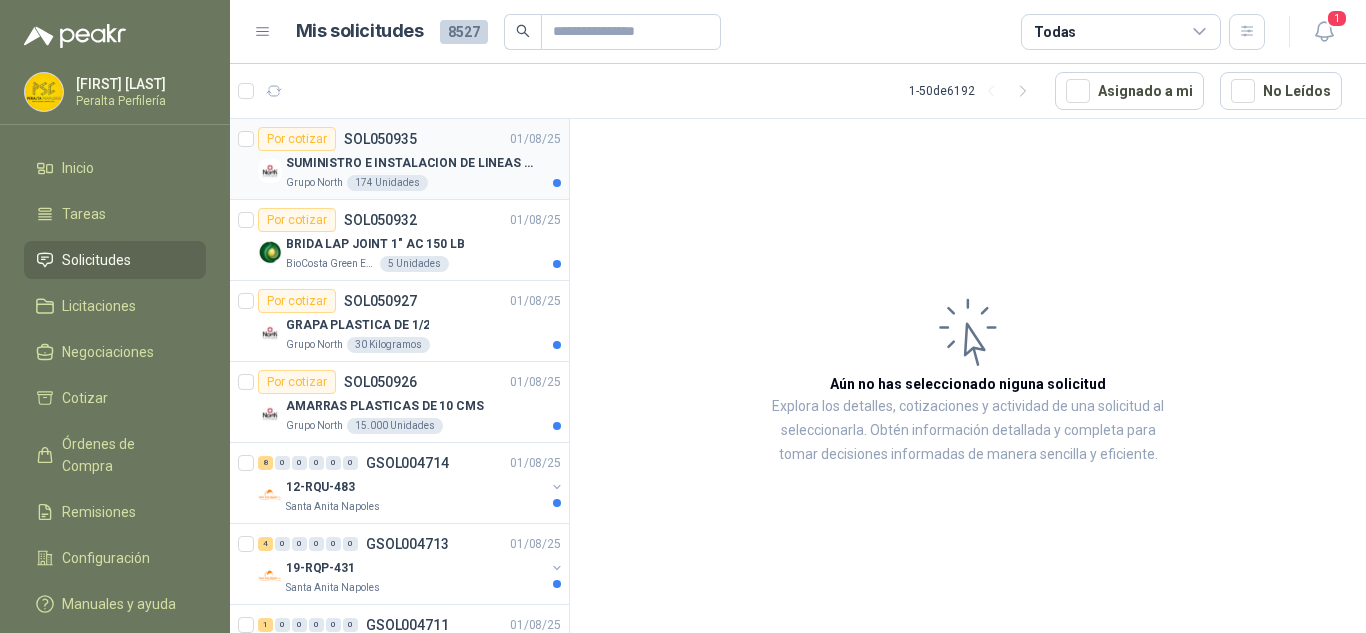 click on "SUMINISTRO E INSTALACION DE LINEAS DE VIDA" at bounding box center (410, 163) 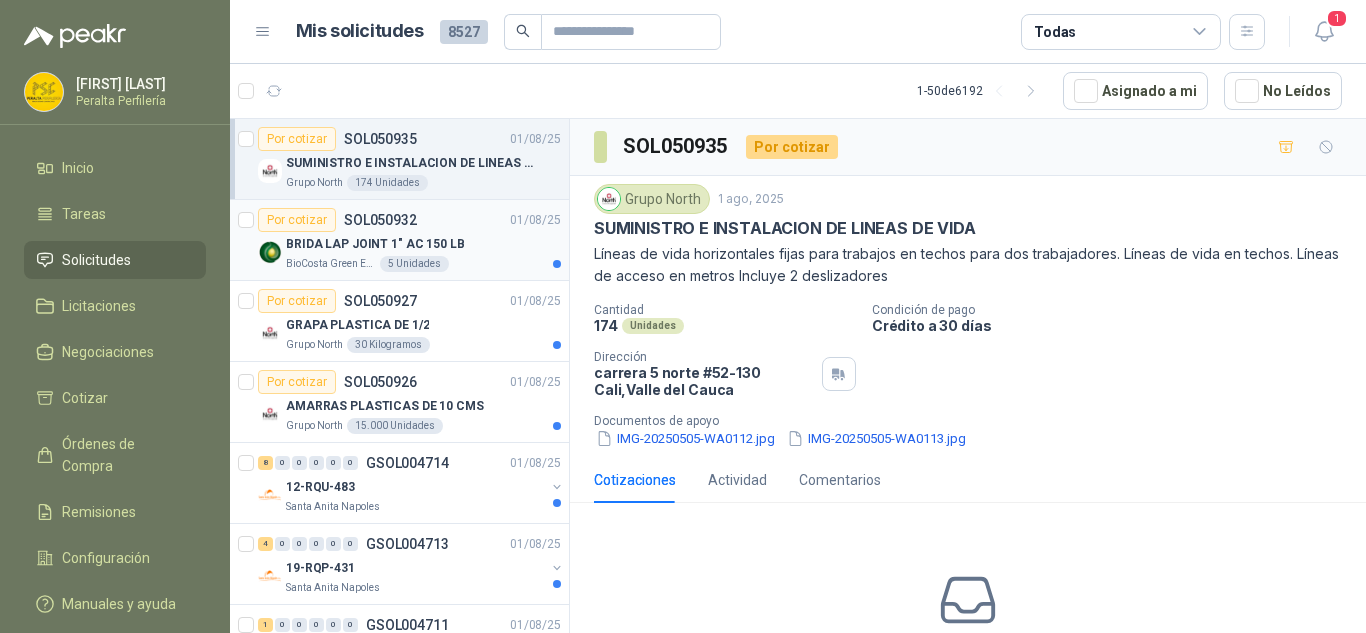 click on "Por cotizar SOL050932 01/08/25" at bounding box center [409, 220] 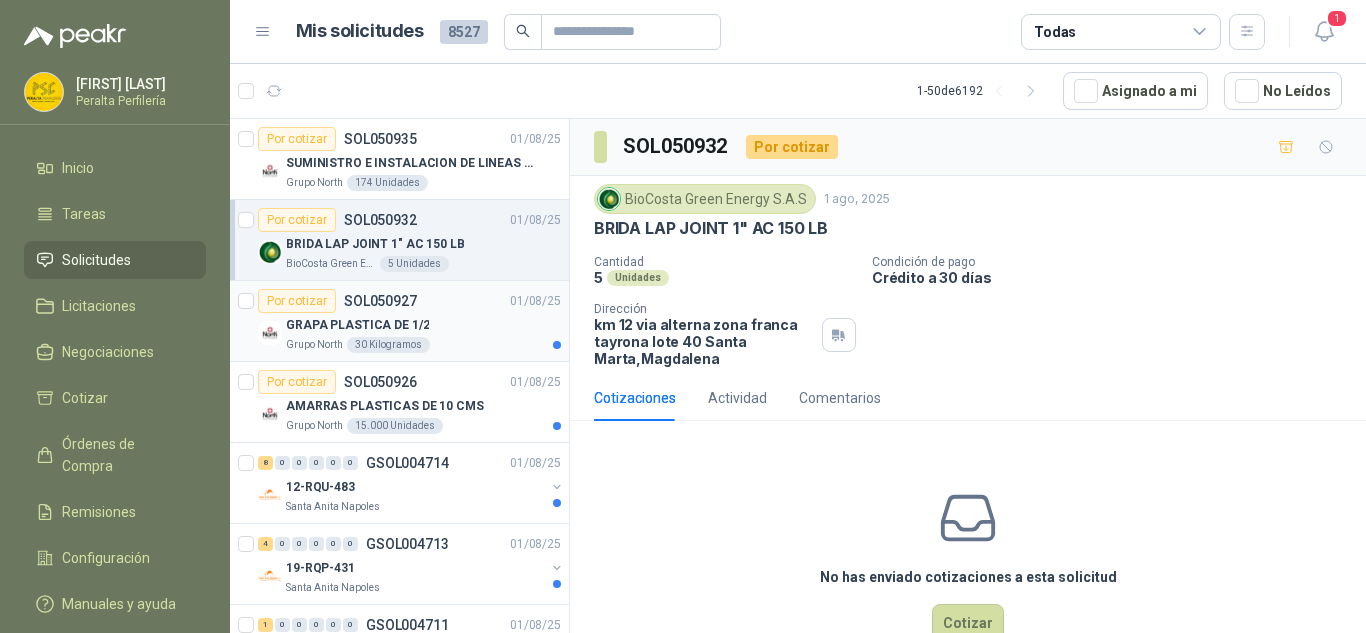 click on "GRAPA PLASTICA DE 1/2" at bounding box center (423, 325) 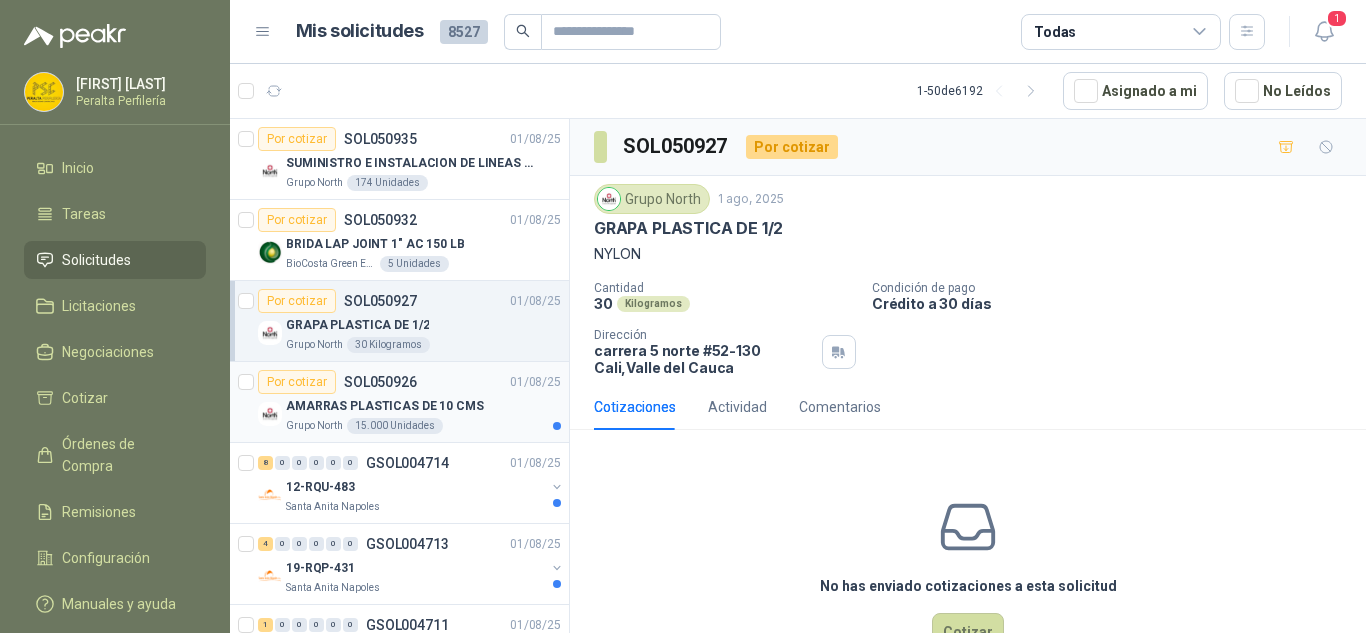 click on "Por cotizar SOL050926 01/08/25" at bounding box center [409, 382] 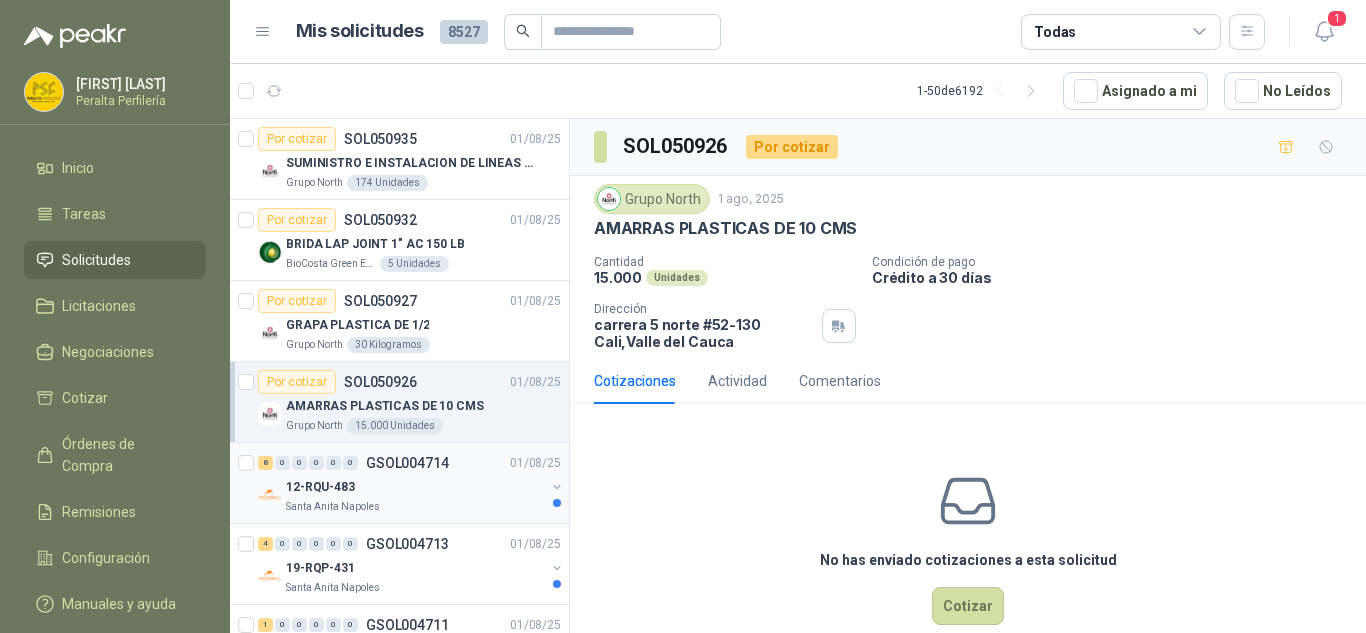 click on "12-RQU-483" at bounding box center [415, 487] 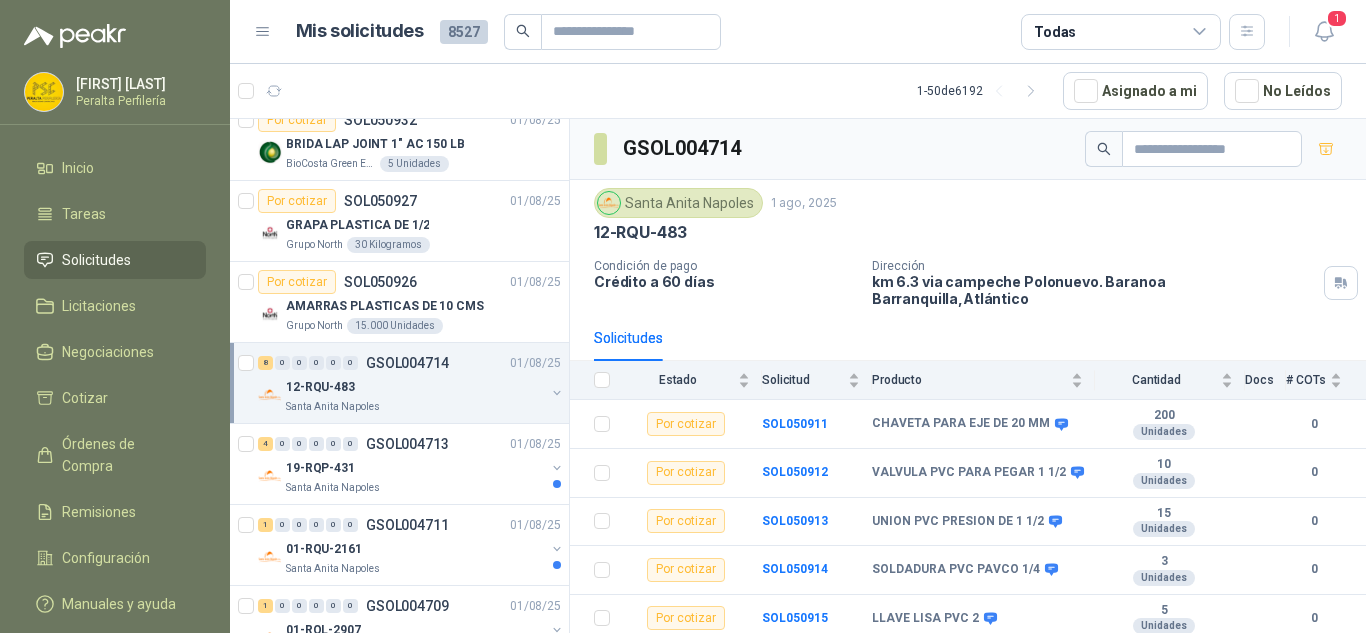 scroll, scrollTop: 200, scrollLeft: 0, axis: vertical 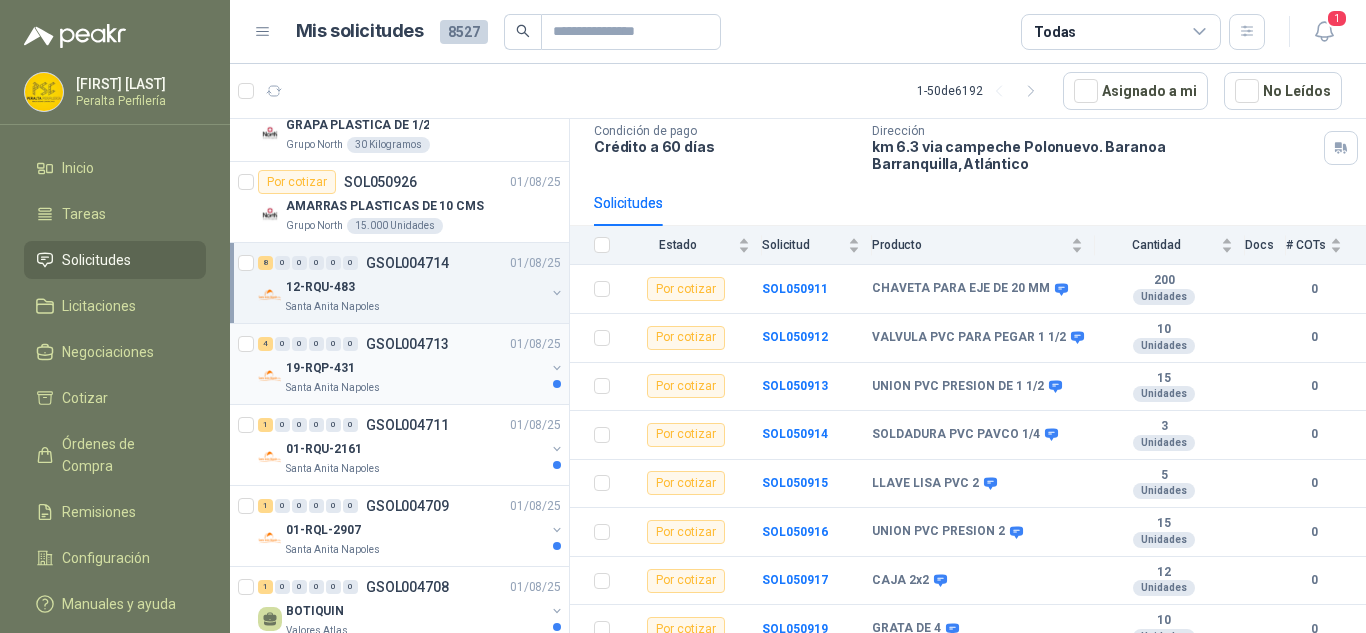 click on "19-RQP-431" at bounding box center [415, 368] 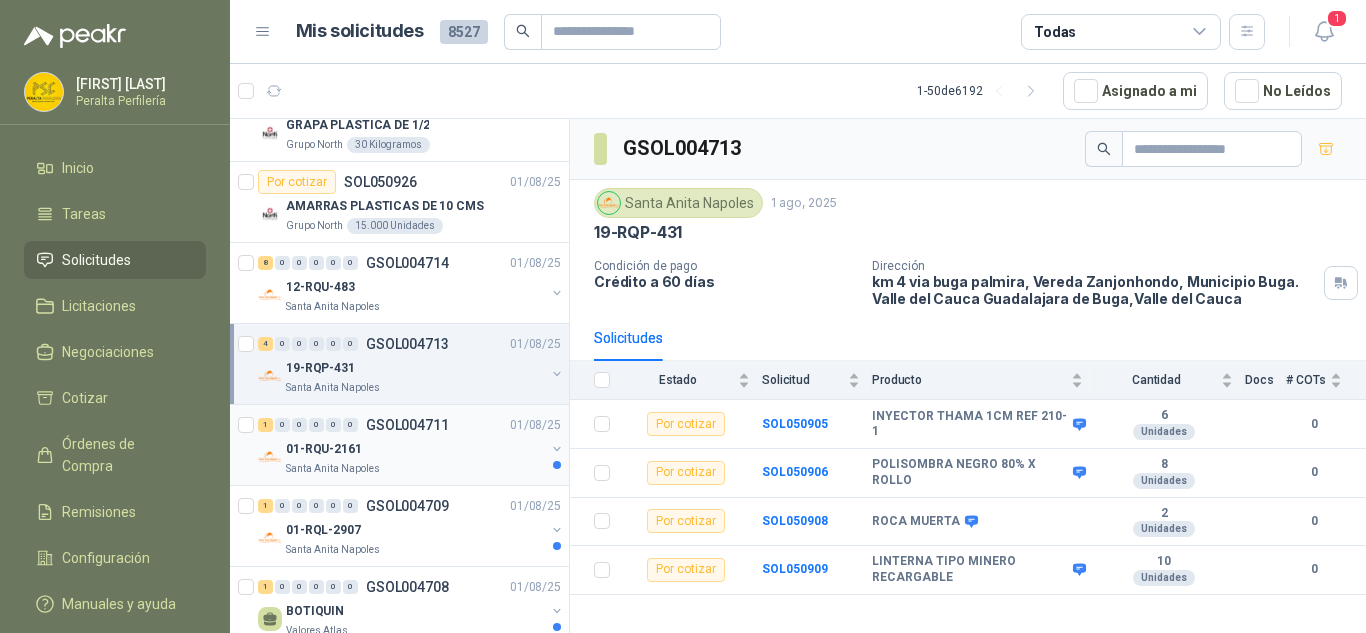 click on "01-RQU-2161" at bounding box center [415, 449] 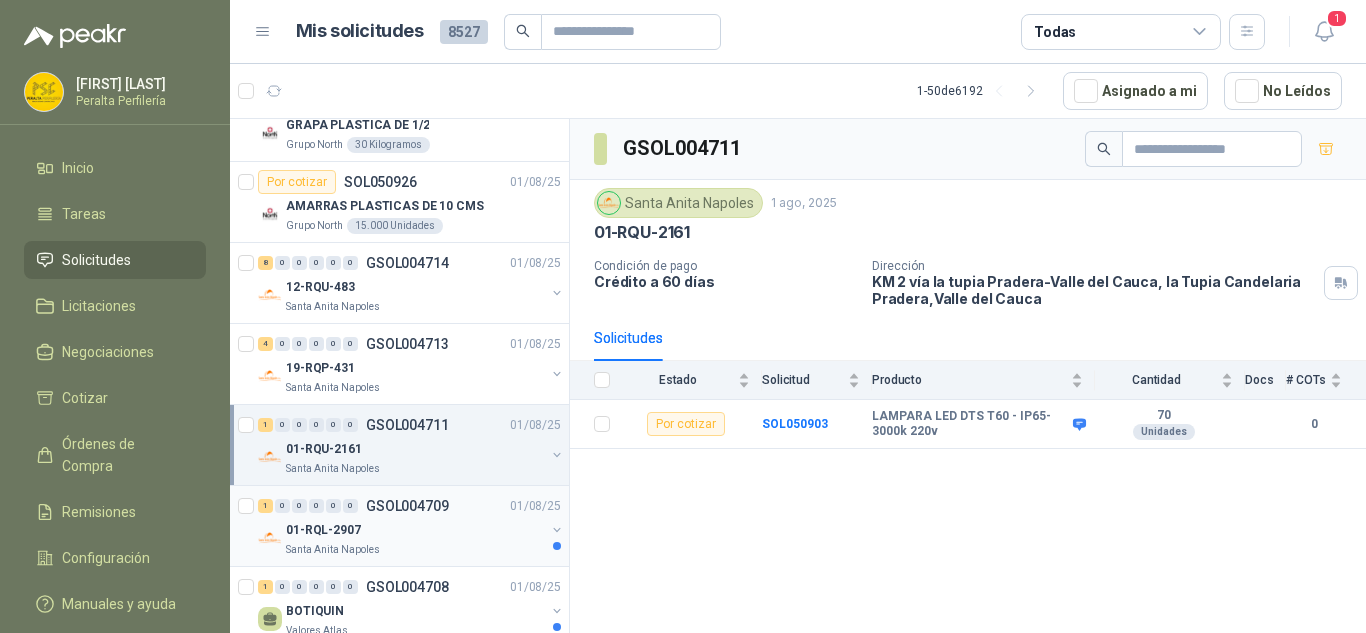 click on "01-RQL-2907" at bounding box center (415, 530) 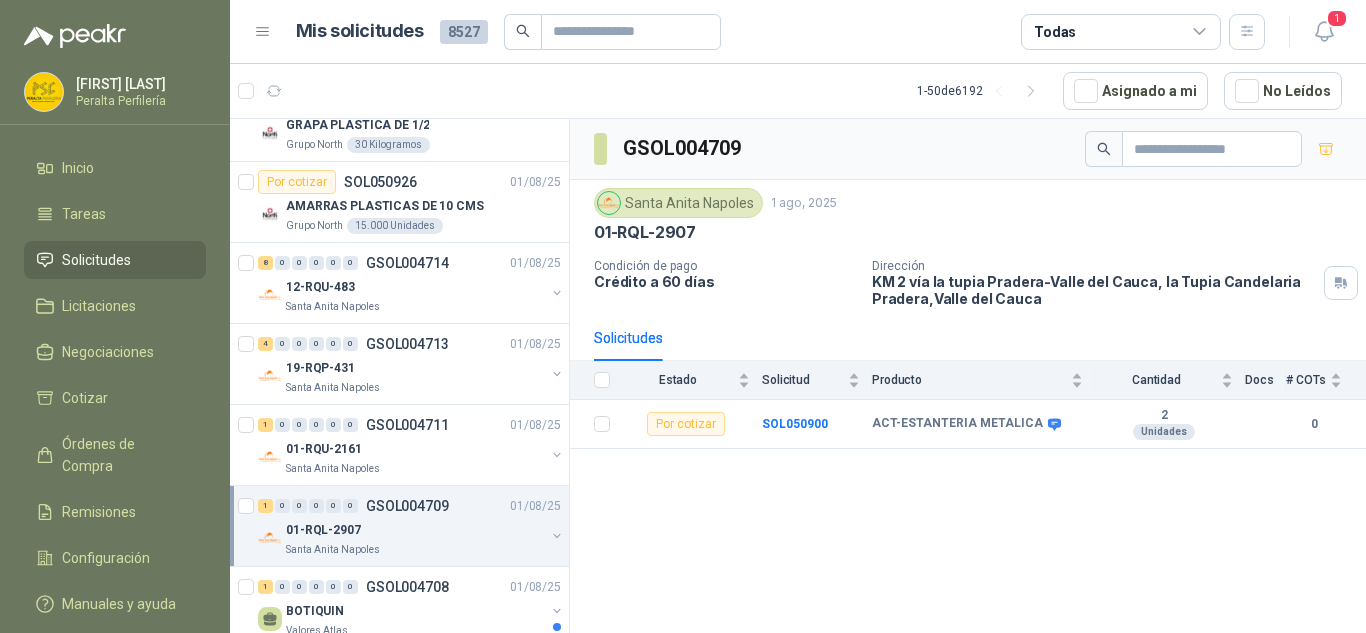 scroll, scrollTop: 300, scrollLeft: 0, axis: vertical 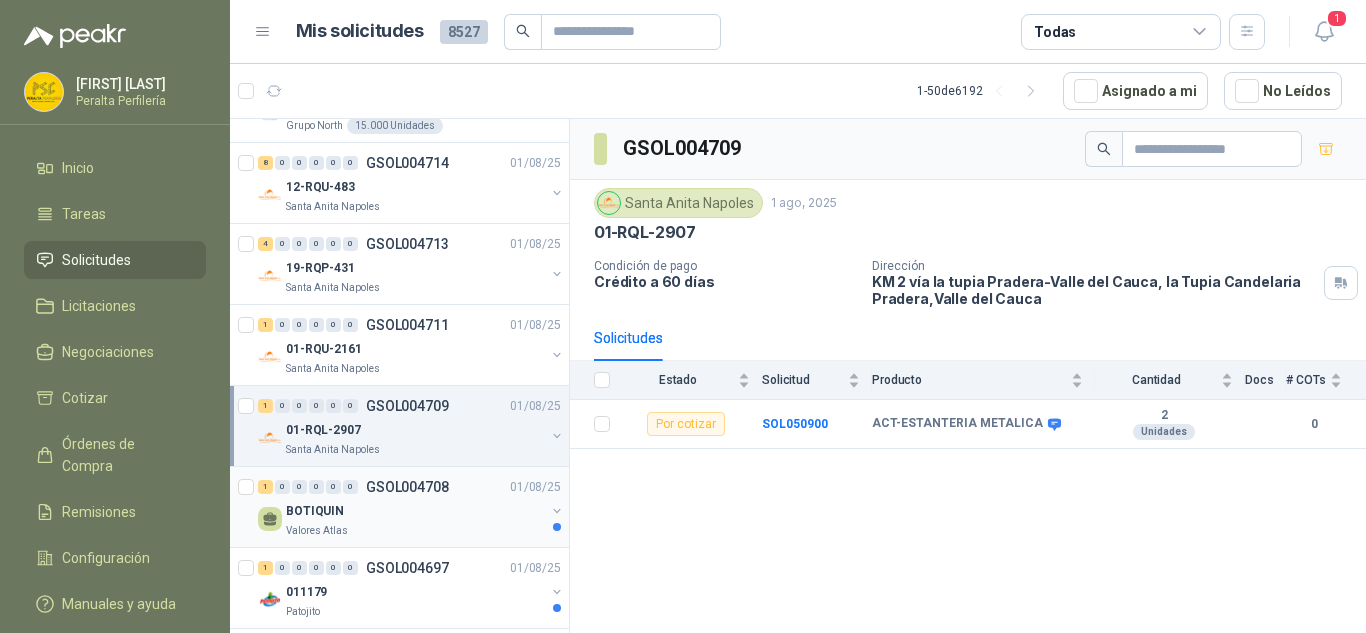 click on "GSOL004708" at bounding box center [407, 487] 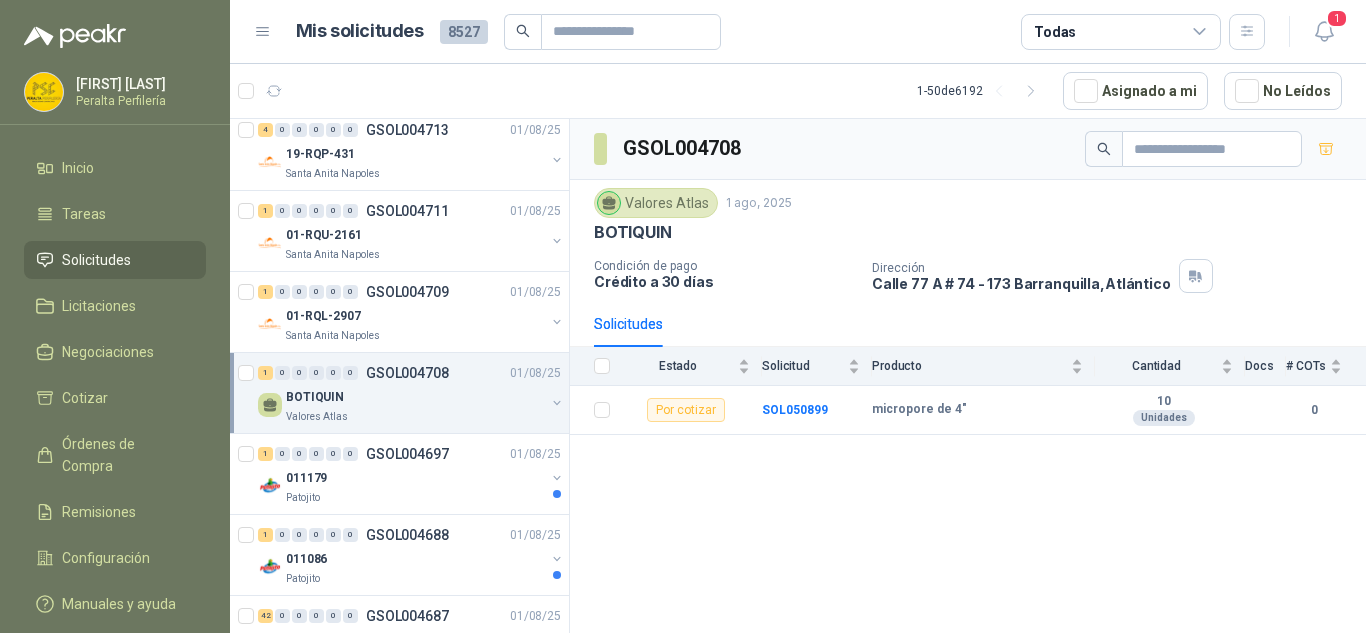 scroll, scrollTop: 500, scrollLeft: 0, axis: vertical 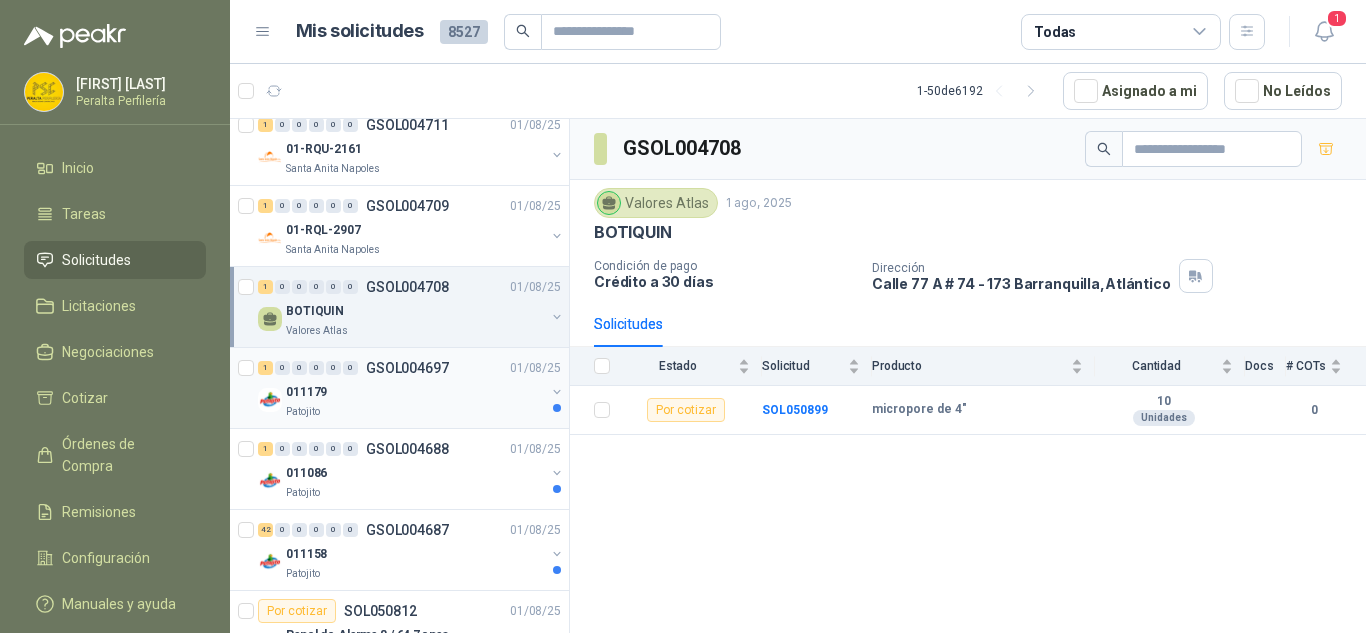 click on "011179" at bounding box center (415, 392) 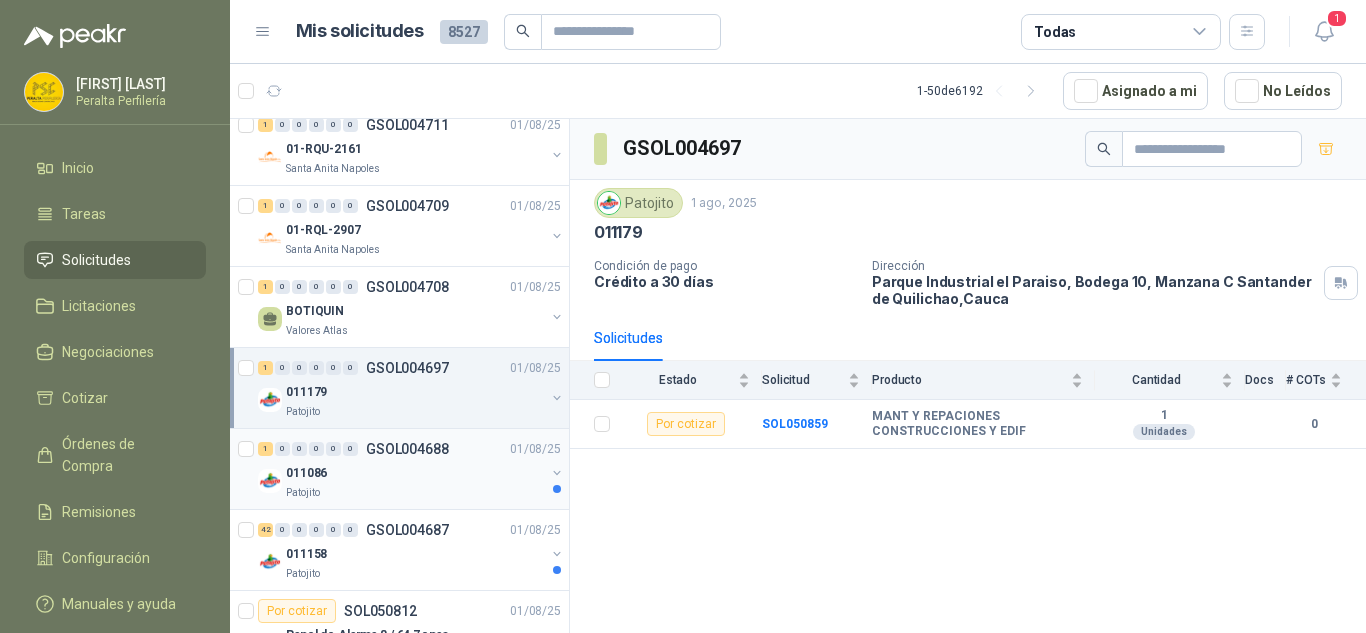 click on "011086" at bounding box center (415, 473) 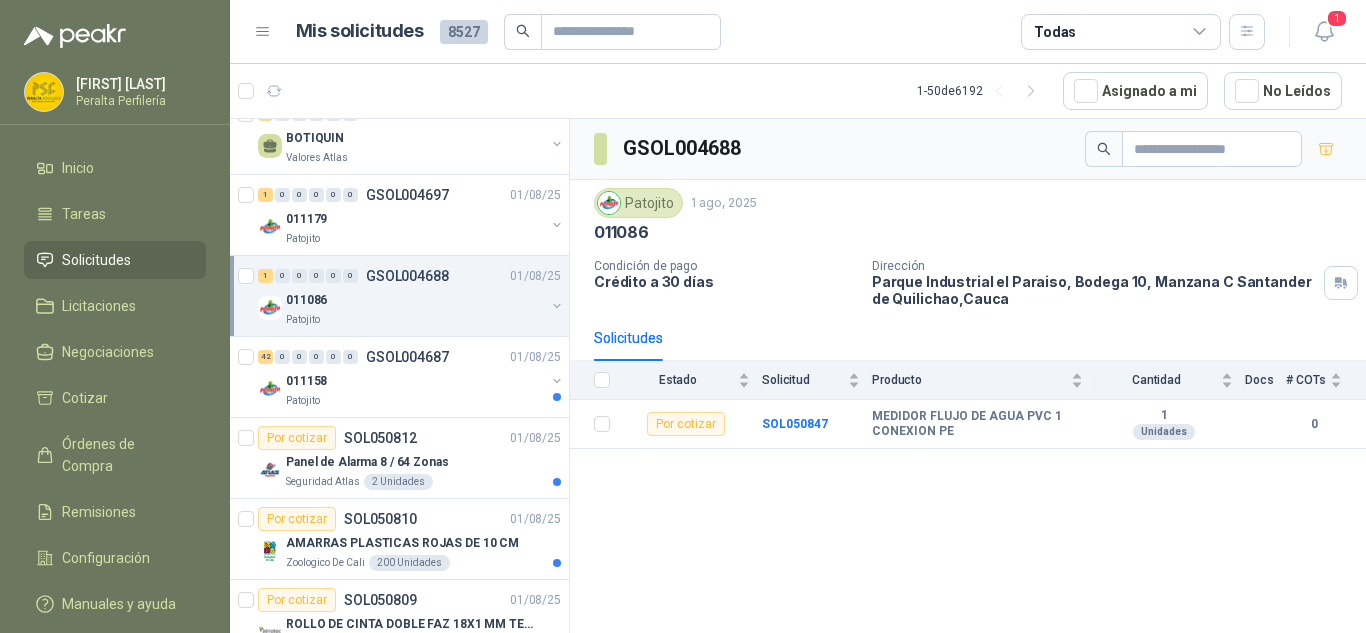 scroll, scrollTop: 700, scrollLeft: 0, axis: vertical 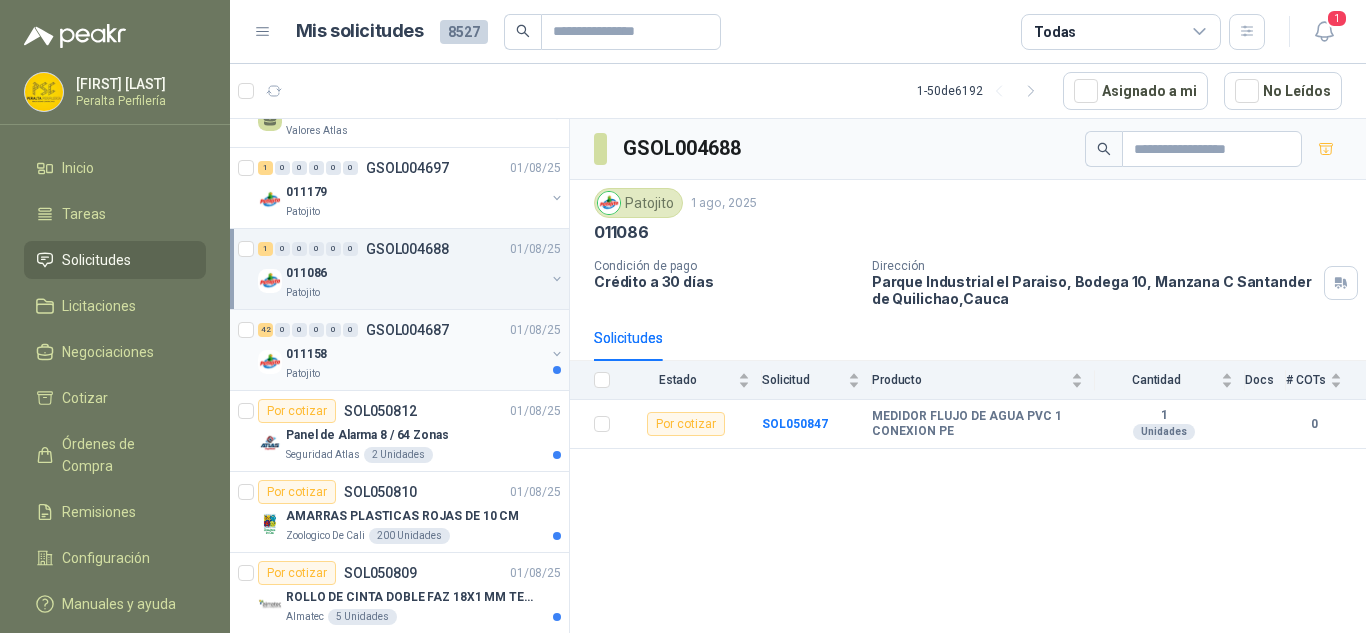 click on "42   0   0   0   0   0   GSOL004687 01/08/25" at bounding box center [411, 330] 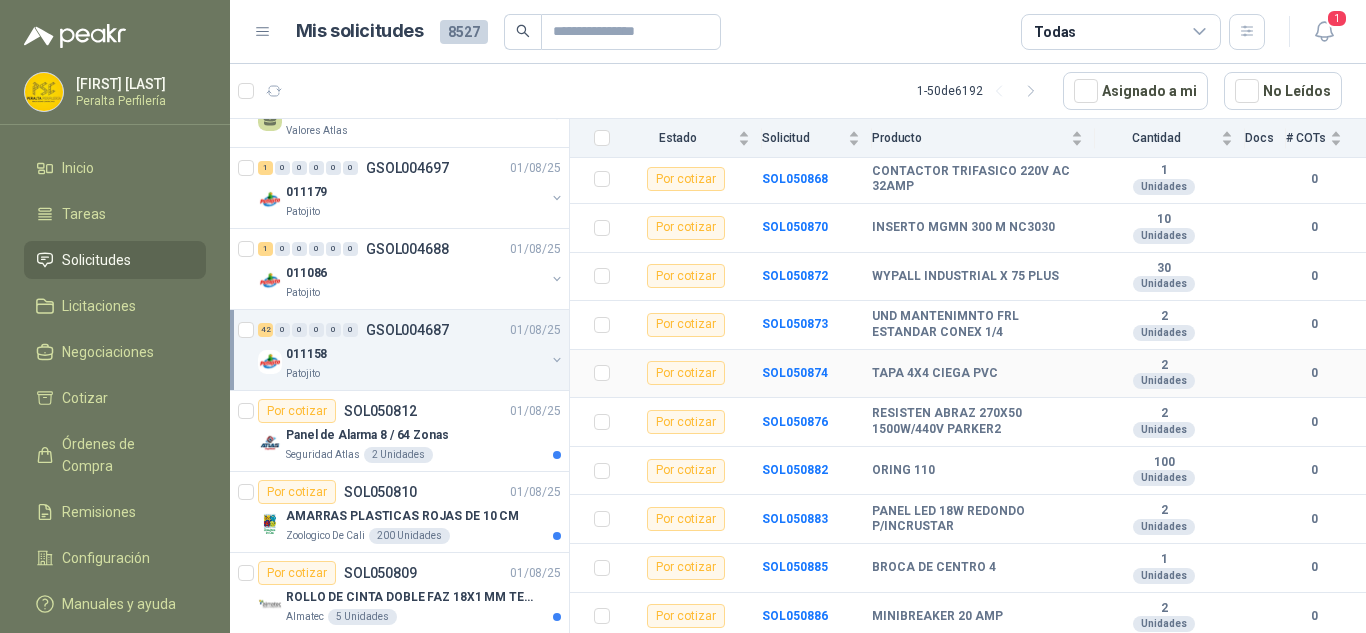 scroll, scrollTop: 1801, scrollLeft: 0, axis: vertical 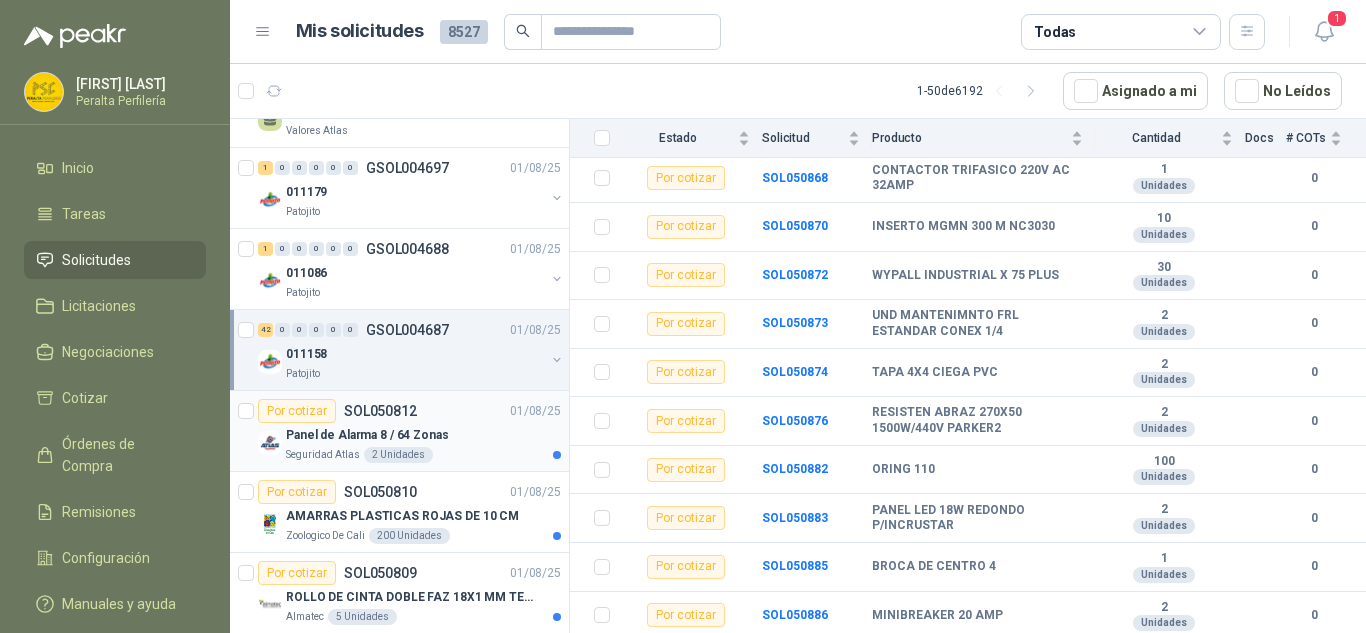 click on "Por cotizar SOL050812 01/08/25" at bounding box center (409, 411) 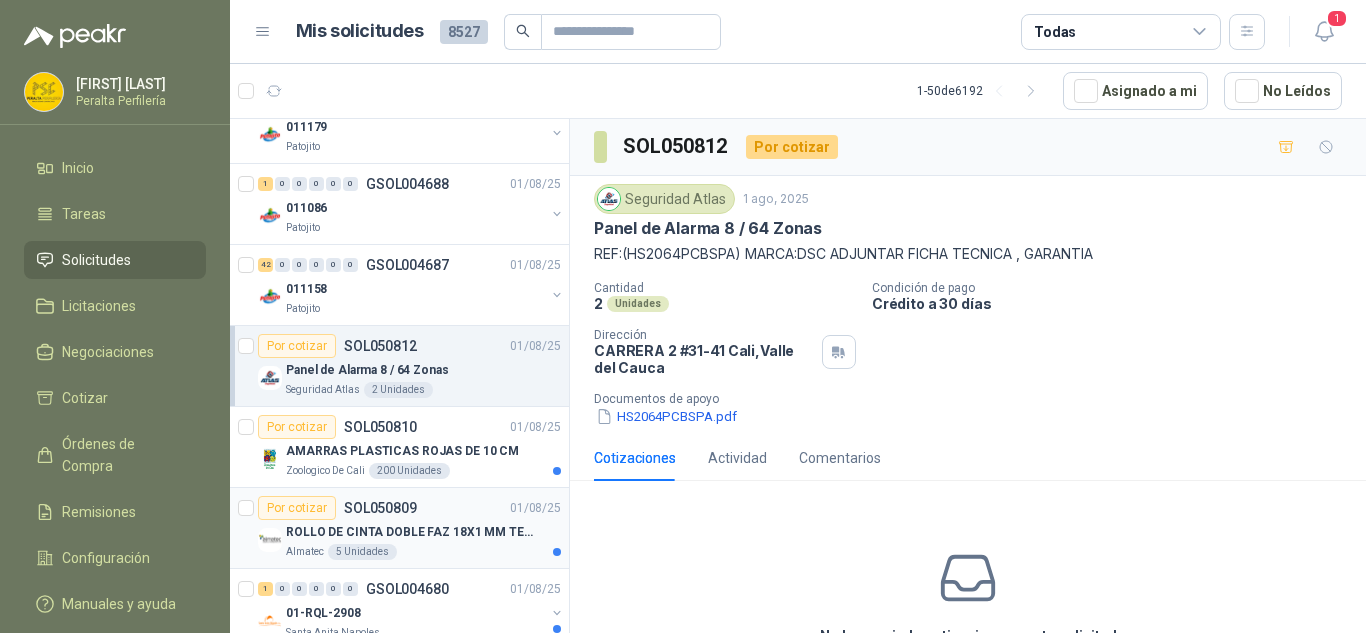 scroll, scrollTop: 800, scrollLeft: 0, axis: vertical 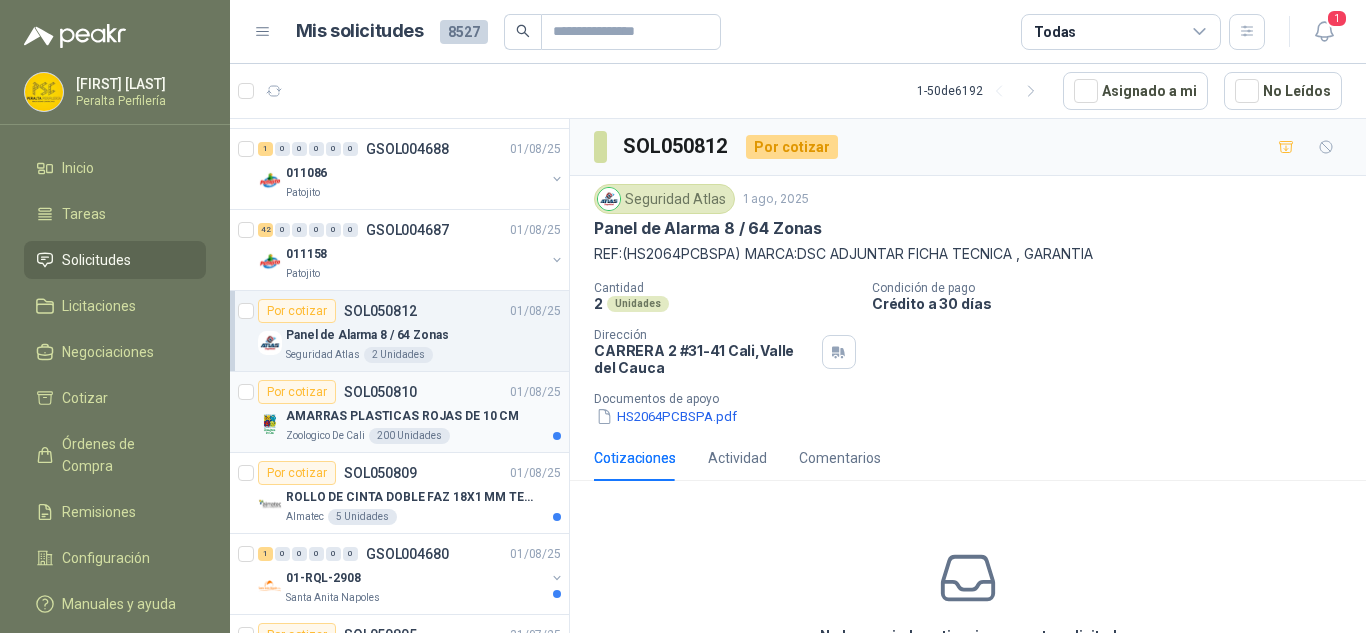 click on "Por cotizar SOL050810 01/08/25" at bounding box center (409, 392) 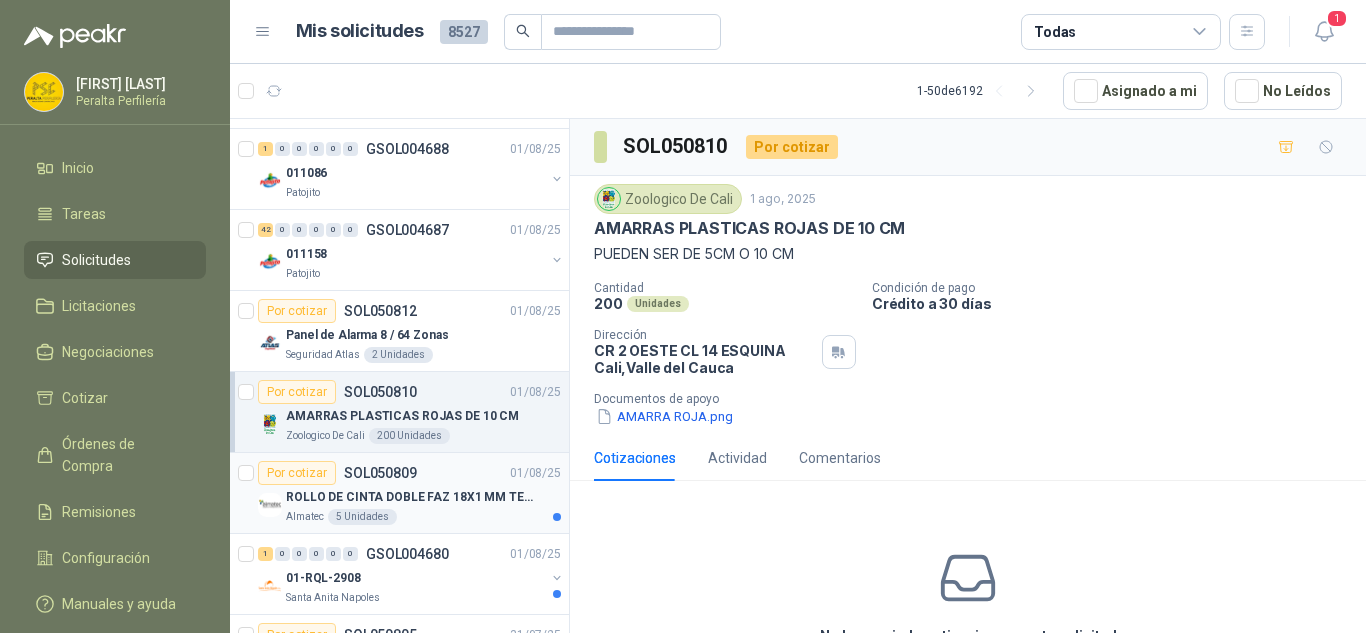 click on "Por cotizar SOL050809 01/08/25" at bounding box center (409, 473) 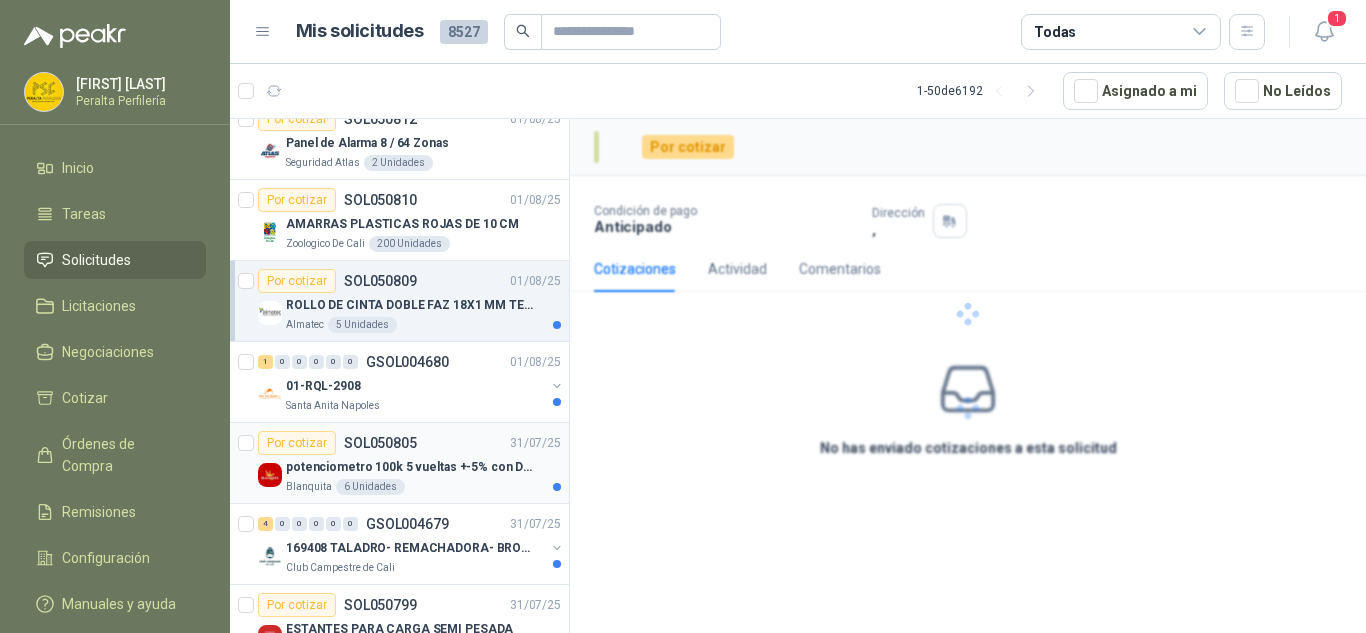 scroll, scrollTop: 1000, scrollLeft: 0, axis: vertical 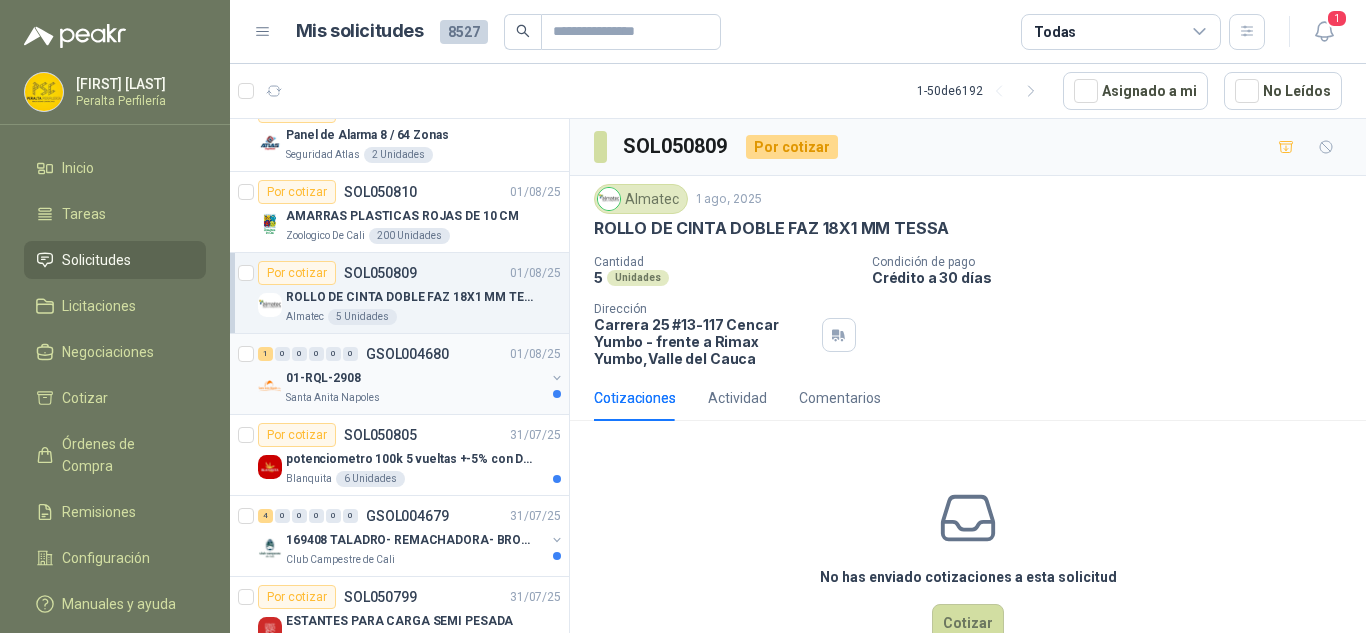 click on "01-RQL-2908" at bounding box center [415, 378] 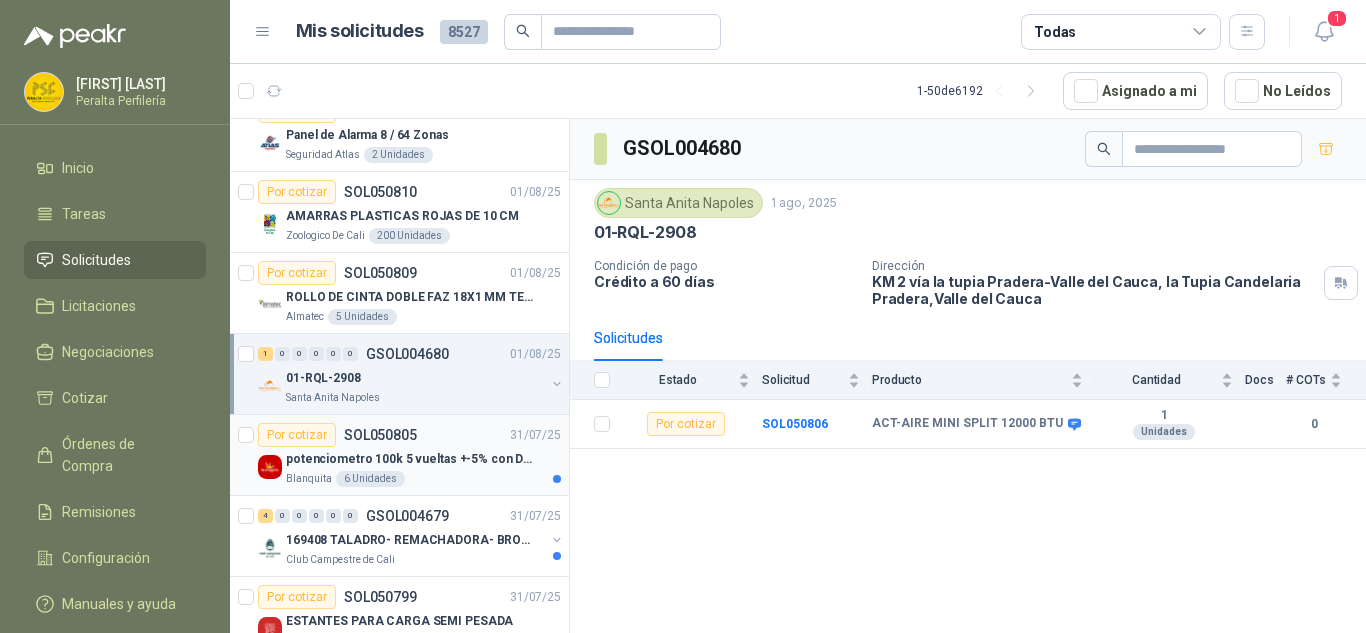 click on "potenciometro 100k 5 vueltas +-5% con Dial perilla" at bounding box center [410, 459] 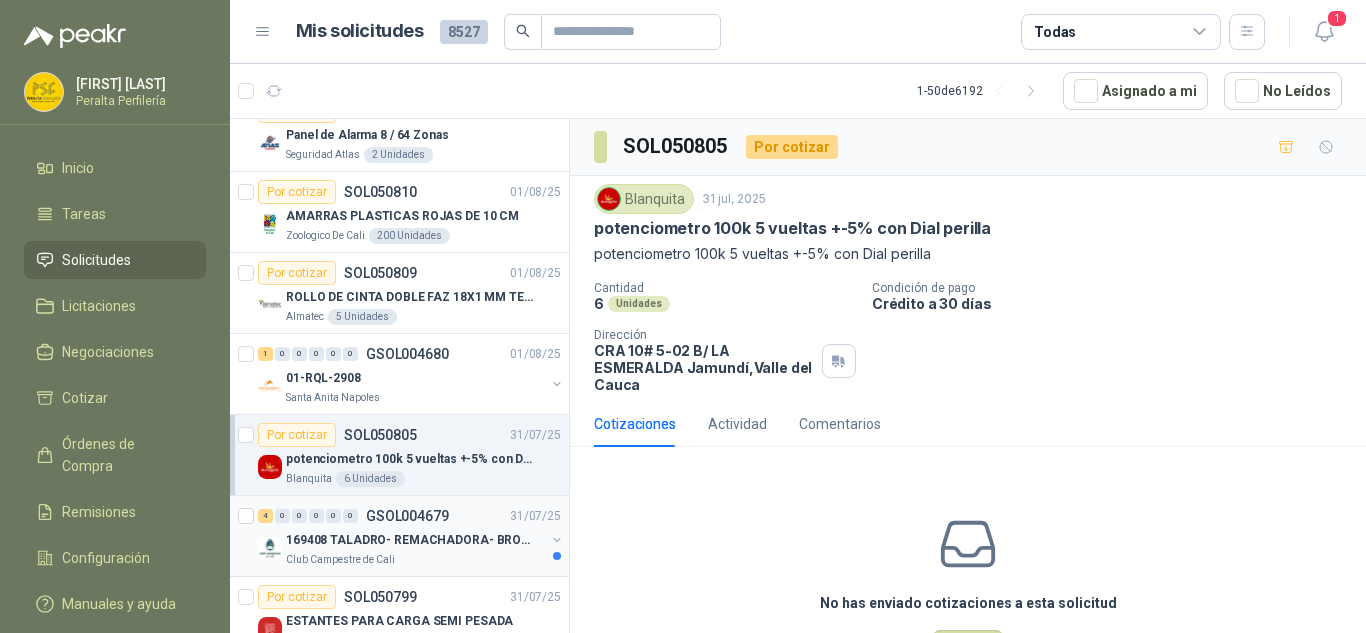 click on "4   0   0   0   0   0   GSOL004679 31/07/25" at bounding box center [411, 516] 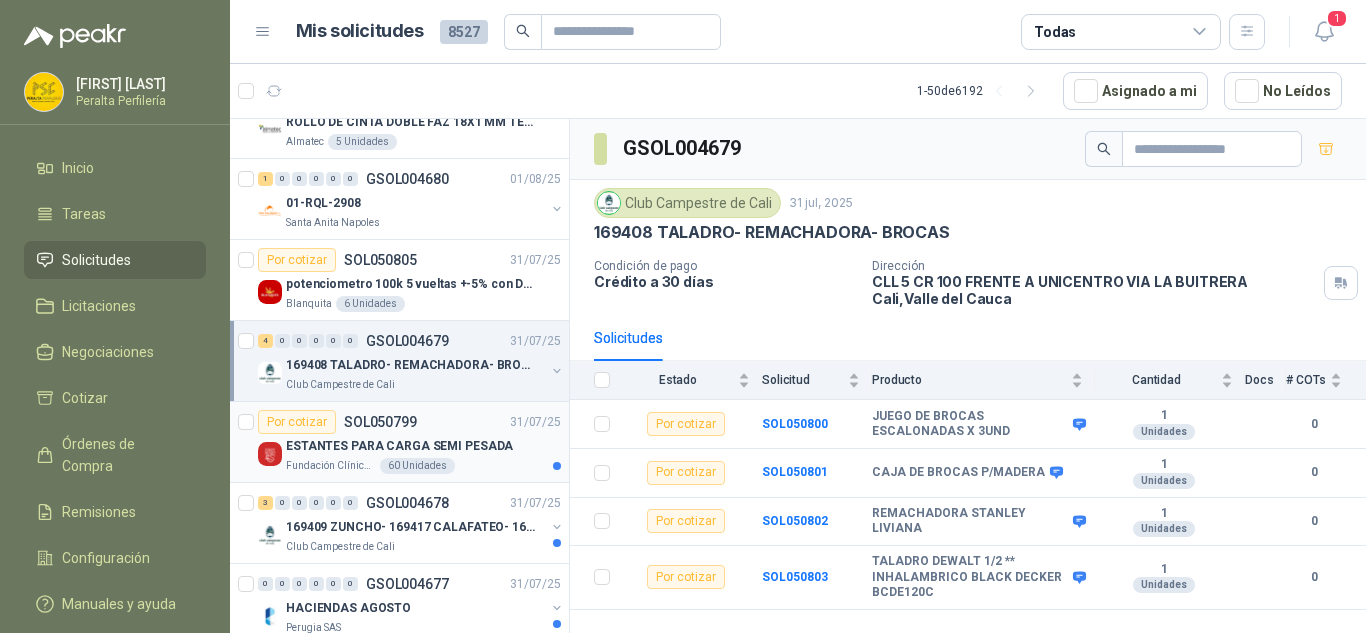 scroll, scrollTop: 1200, scrollLeft: 0, axis: vertical 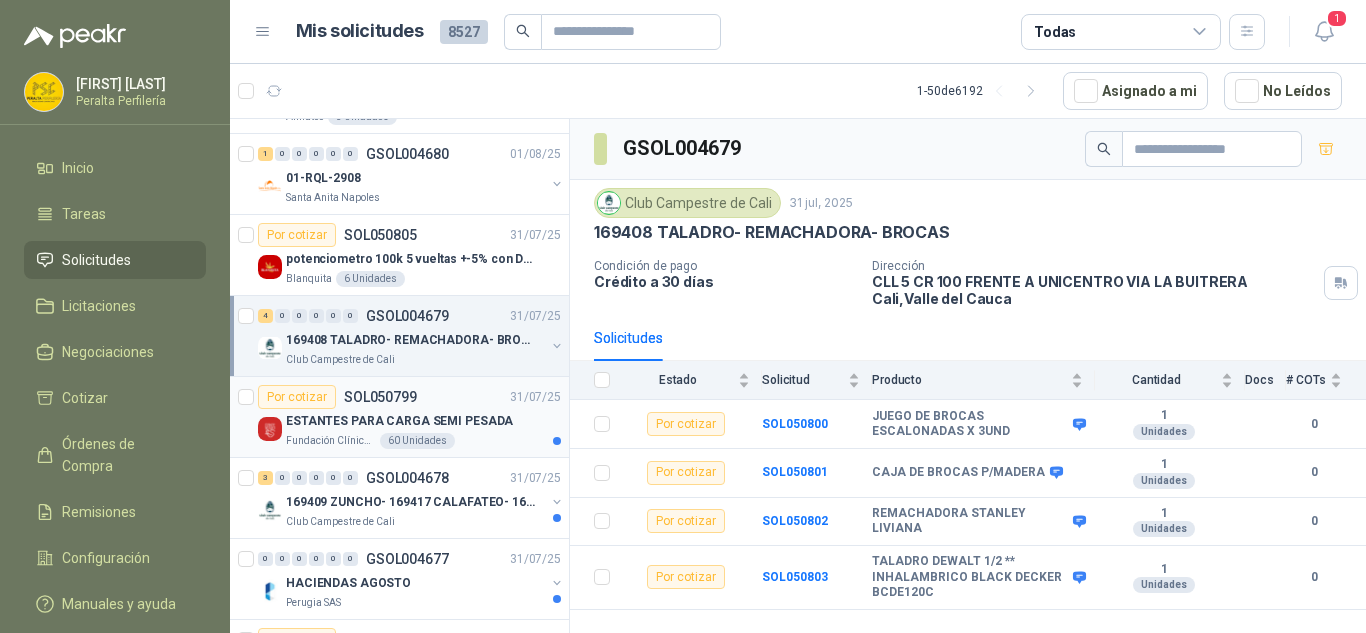 click on "Por cotizar SOL050799 31/07/25" at bounding box center [409, 397] 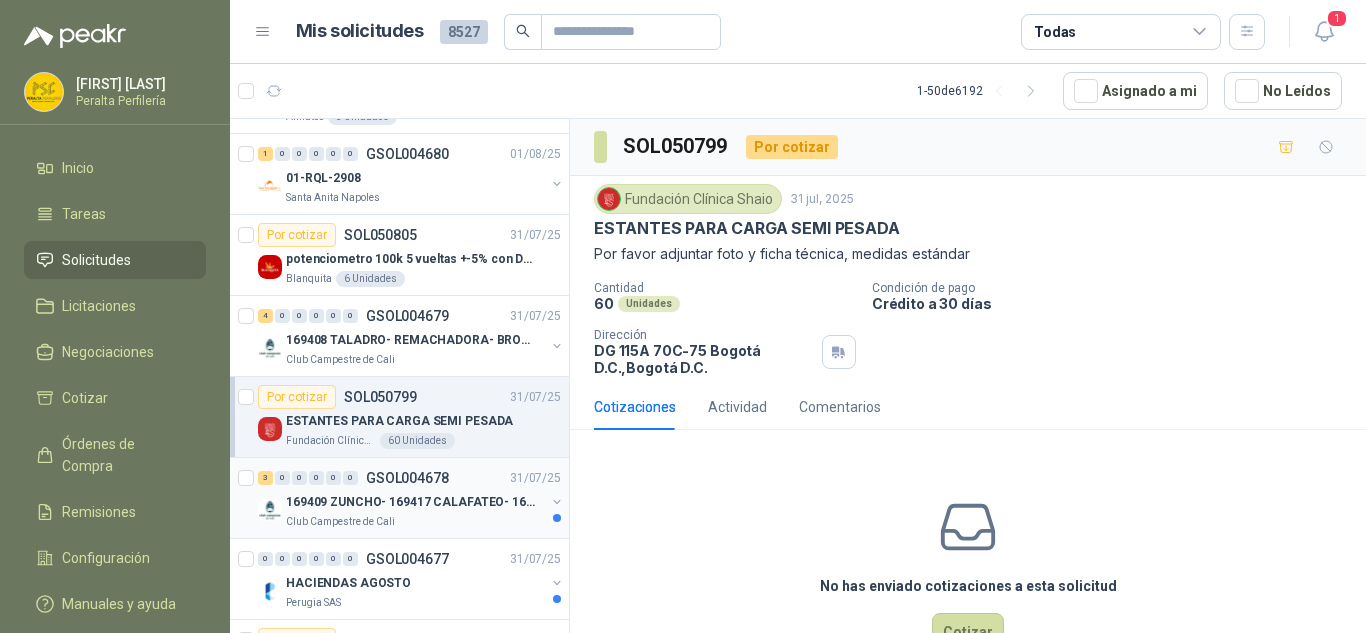 click on "169409 ZUNCHO- 169417 CALAFATEO- 169422 SEGUETA" at bounding box center [410, 502] 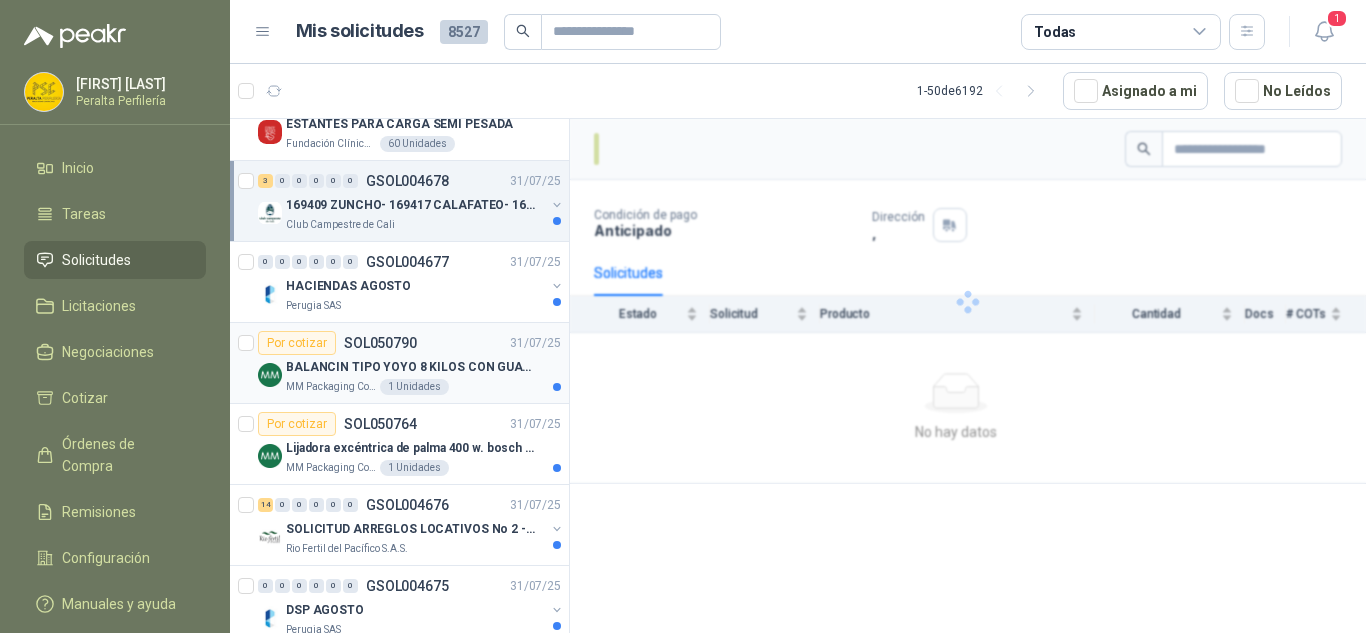 scroll, scrollTop: 1500, scrollLeft: 0, axis: vertical 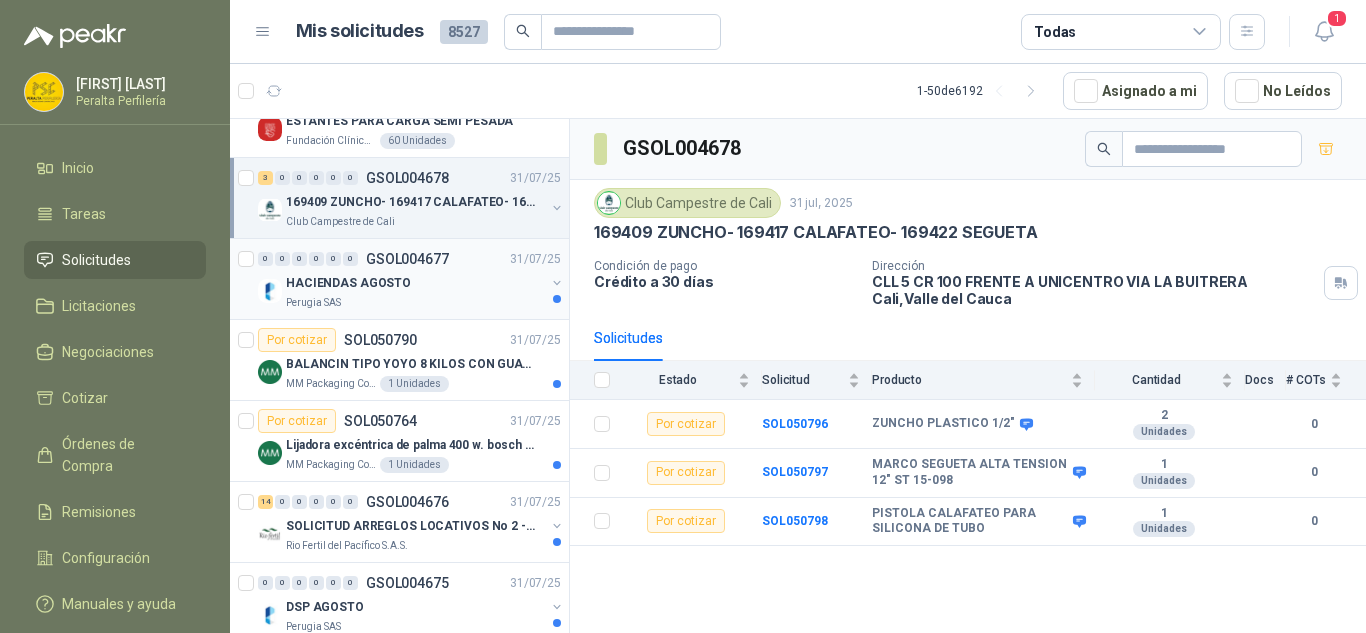 click on "HACIENDAS AGOSTO" at bounding box center (415, 283) 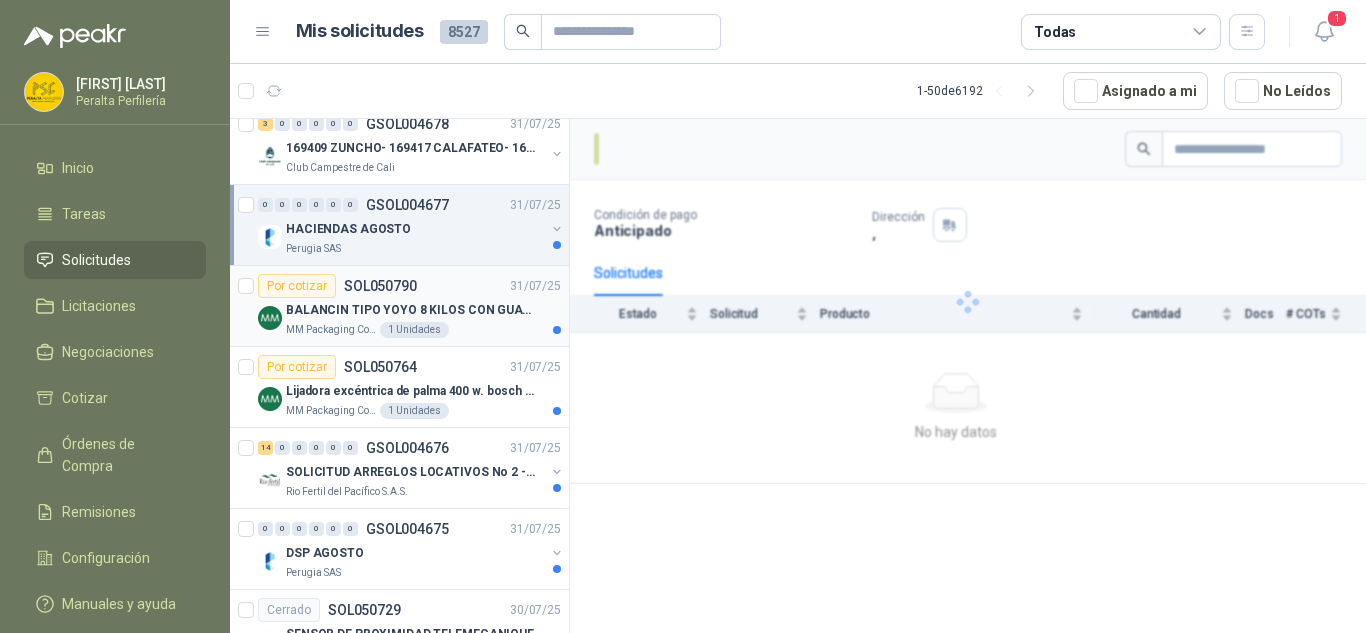 scroll, scrollTop: 1600, scrollLeft: 0, axis: vertical 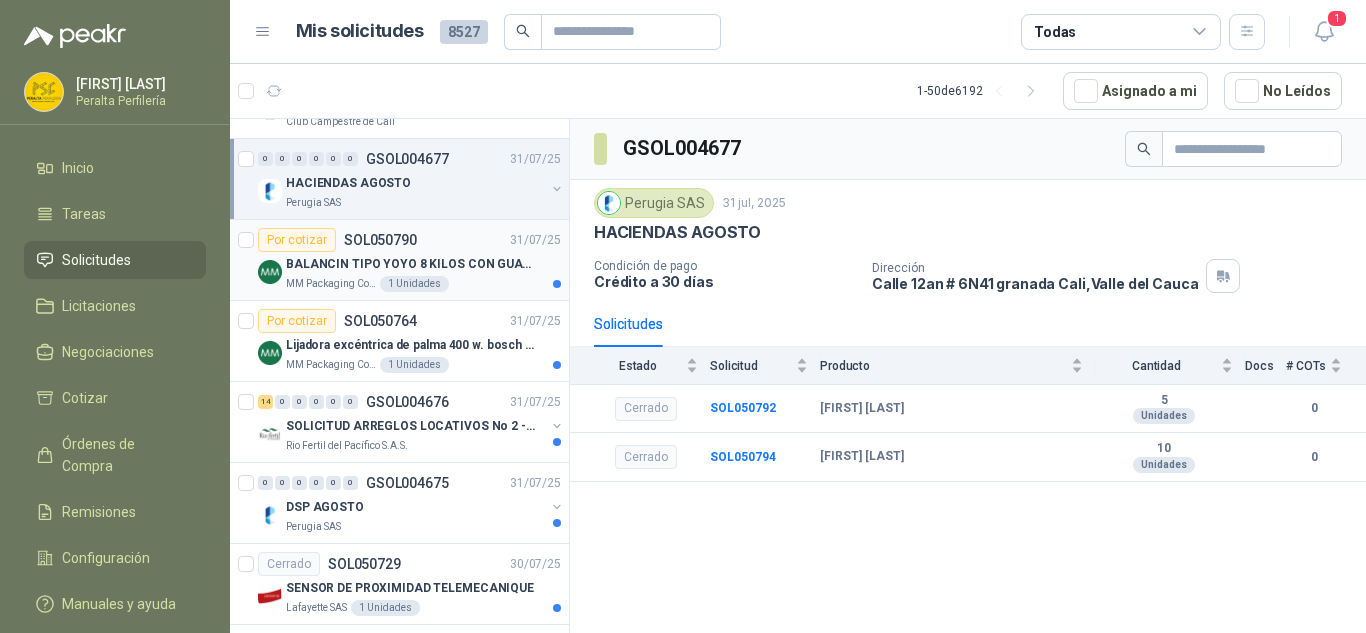 click on "BALANCIN TIPO YOYO 8 KILOS CON GUAYA ACERO INOX" at bounding box center (410, 264) 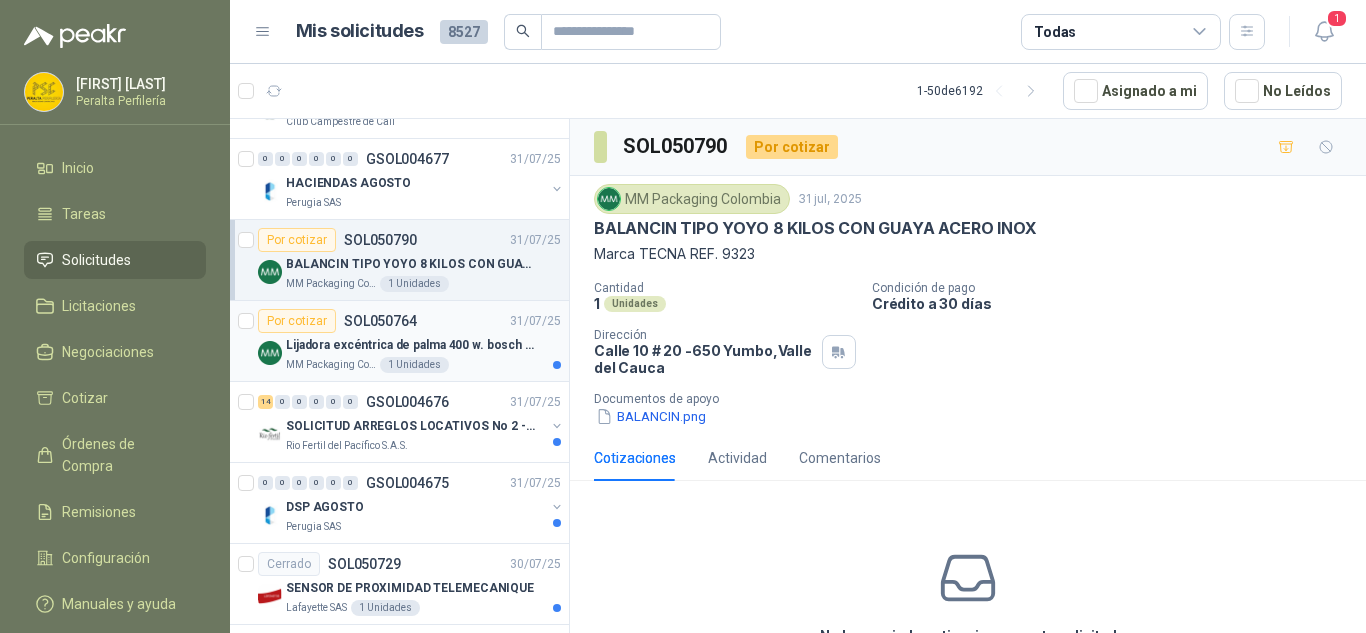 click on "Lijadora excéntrica de palma 400 w. bosch gex 125-150 ave" at bounding box center [410, 345] 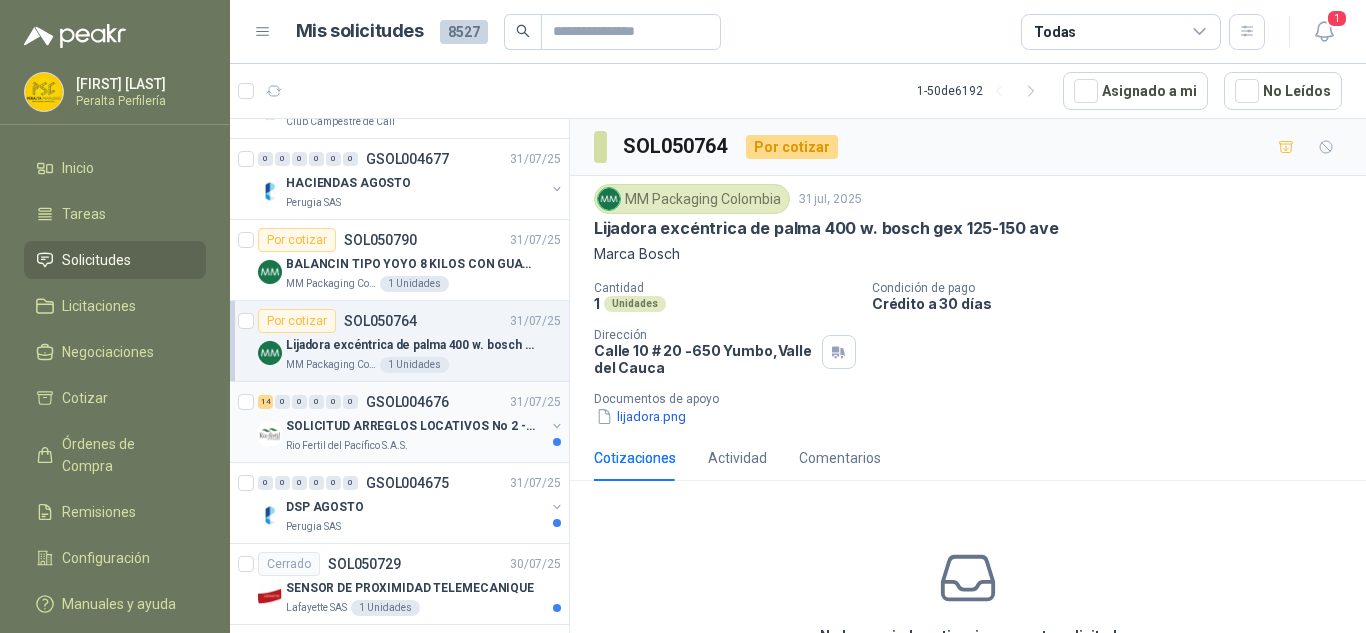 click on "SOLICITUD ARREGLOS LOCATIVOS No 2 - PICHINDE" at bounding box center (410, 426) 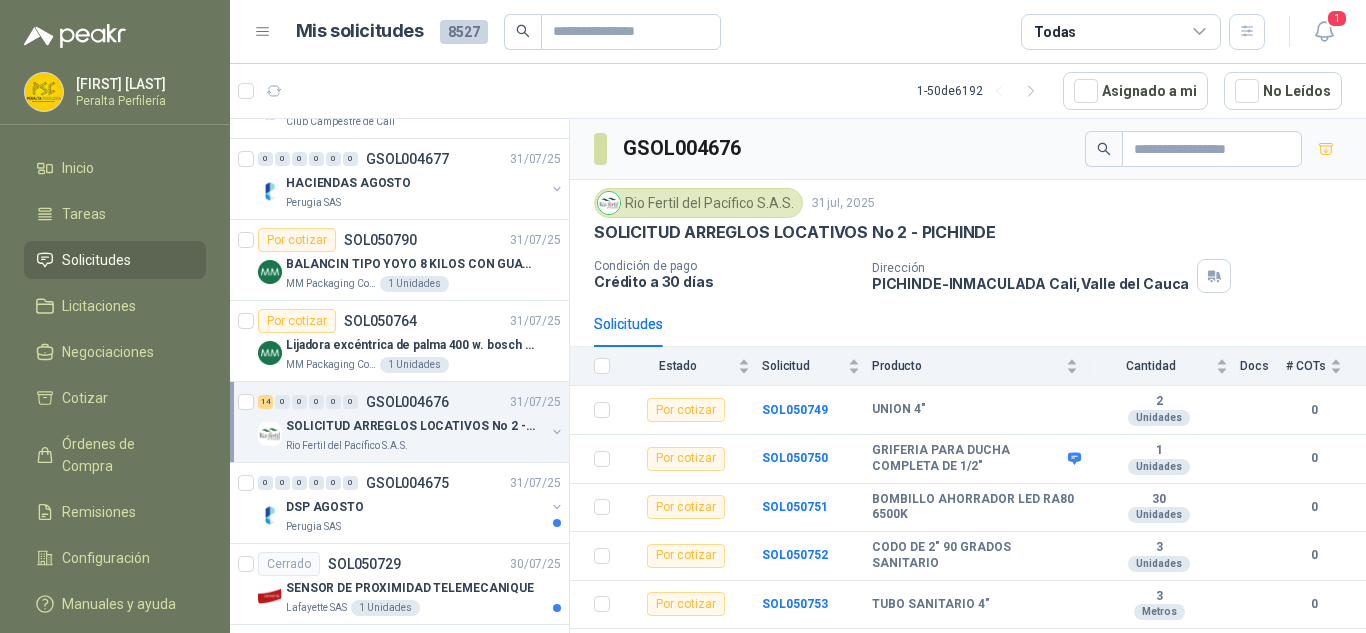 scroll, scrollTop: 1700, scrollLeft: 0, axis: vertical 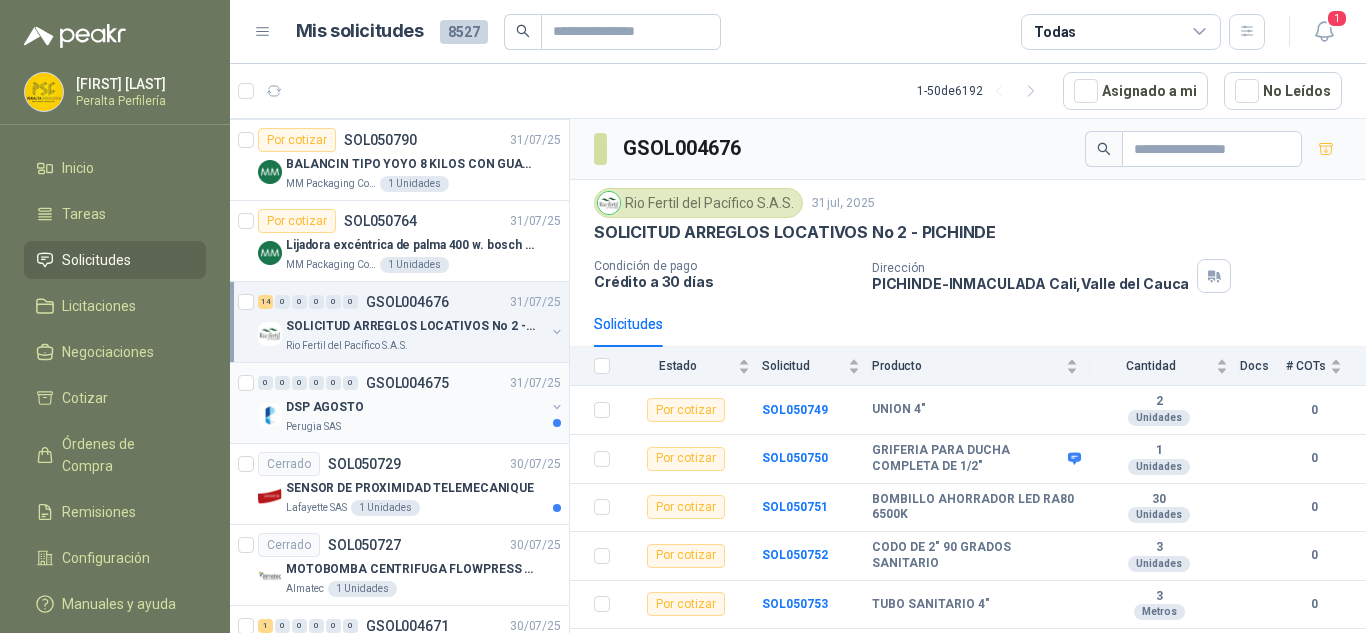 click on "0 0 0 0 0 0 GSOL004675 31/07/25 DSP AGOSTO [NAME] SAS" at bounding box center (399, 403) 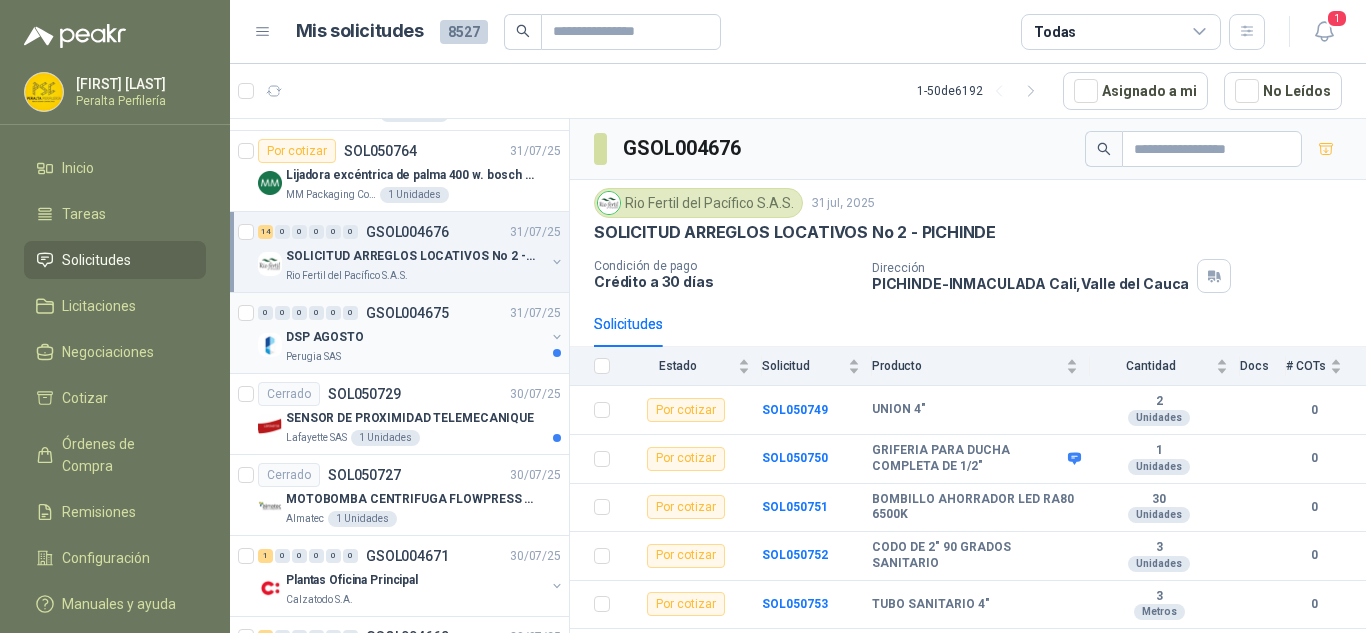 scroll, scrollTop: 1800, scrollLeft: 0, axis: vertical 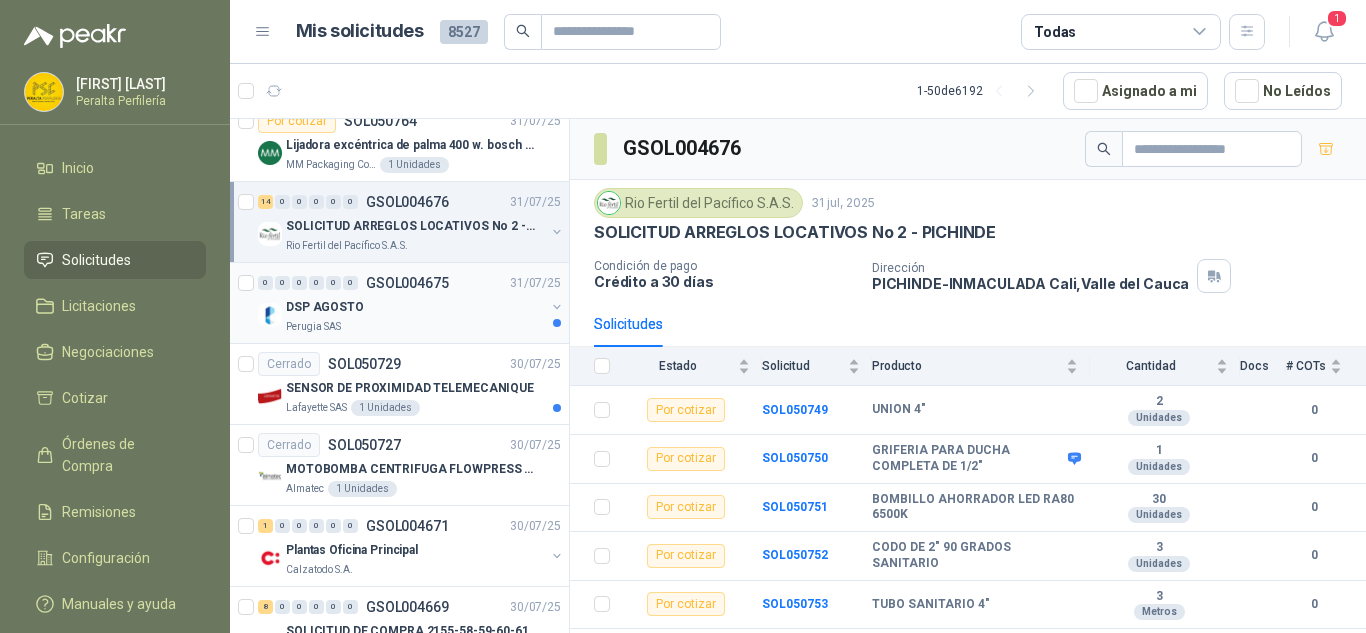 click on "Perugia SAS" at bounding box center (415, 327) 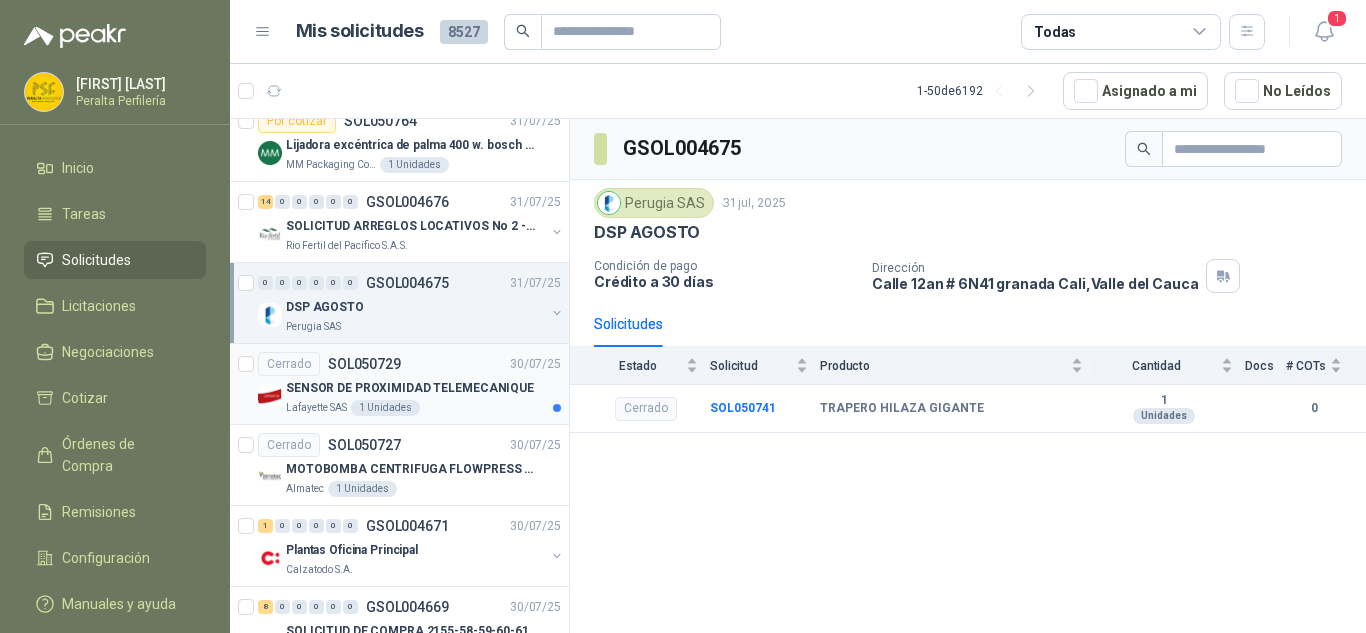 click on "SENSOR DE PROXIMIDAD TELEMECANIQUE" at bounding box center [410, 388] 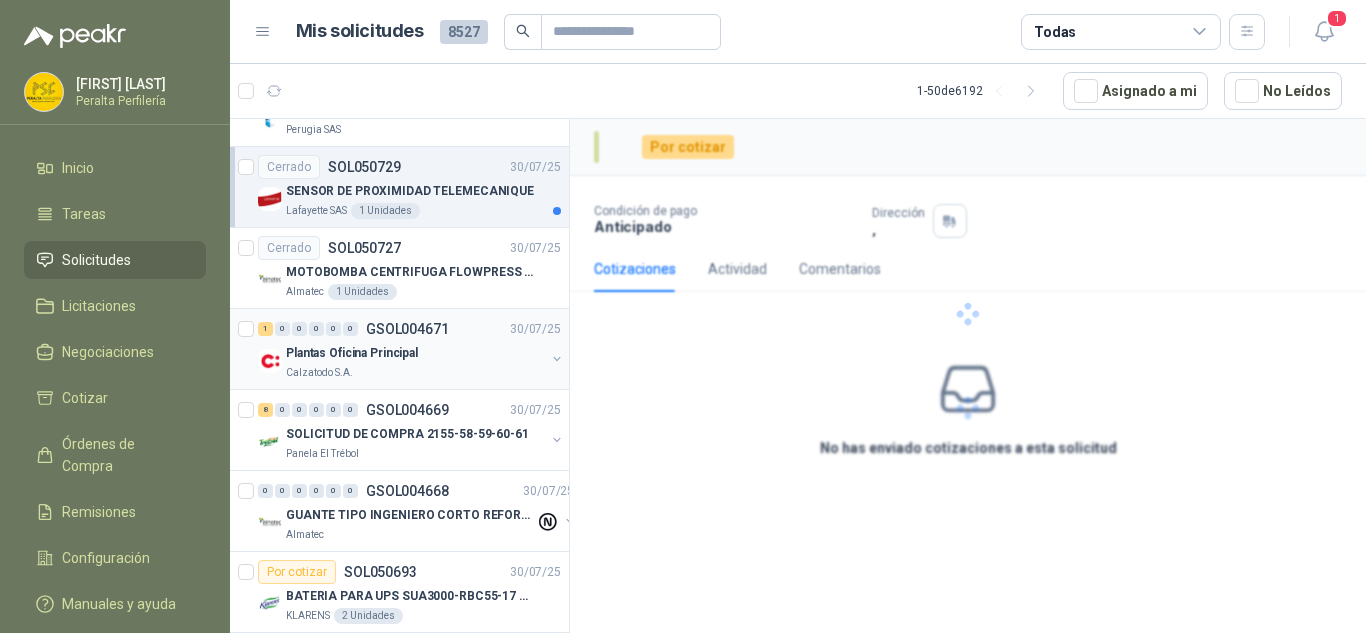 scroll, scrollTop: 2000, scrollLeft: 0, axis: vertical 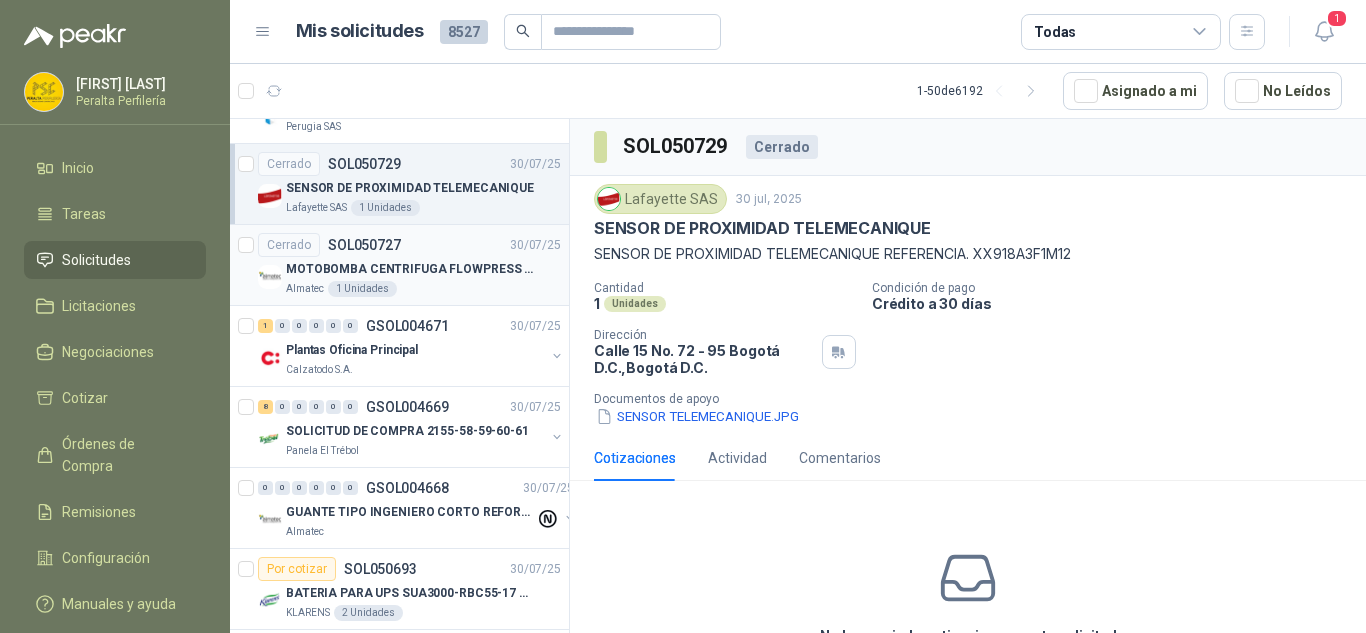 click on "Almatec 1   Unidades" at bounding box center (423, 289) 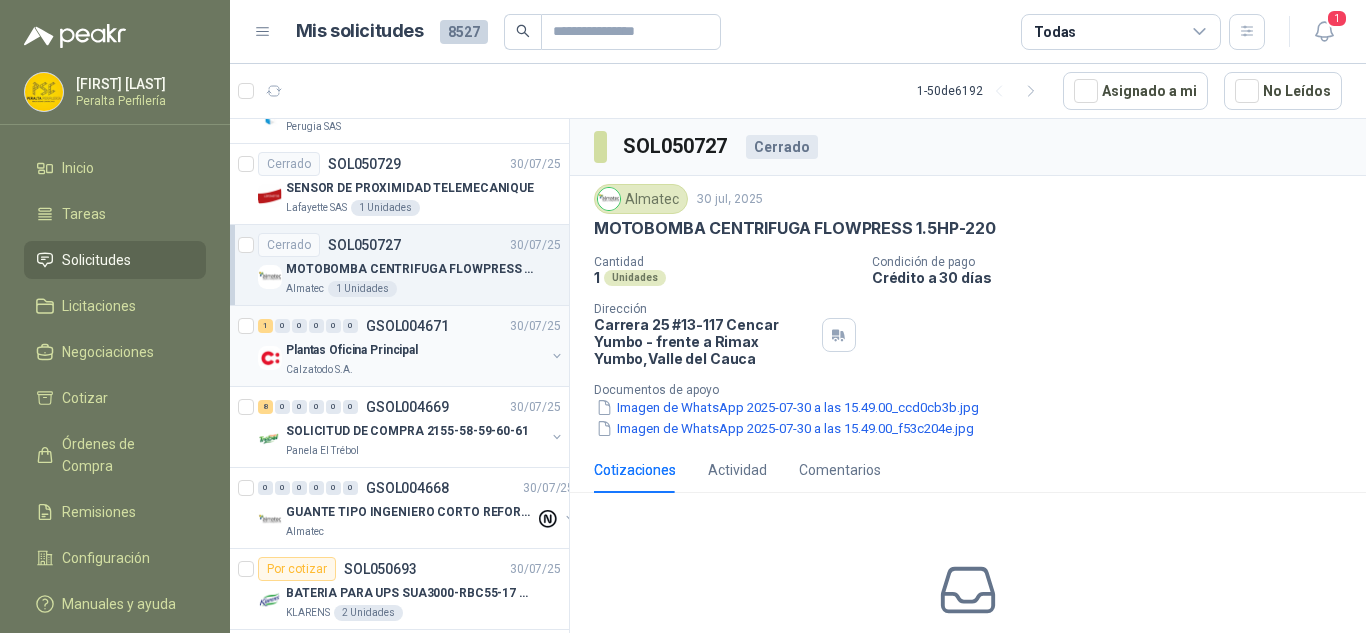 scroll, scrollTop: 2100, scrollLeft: 0, axis: vertical 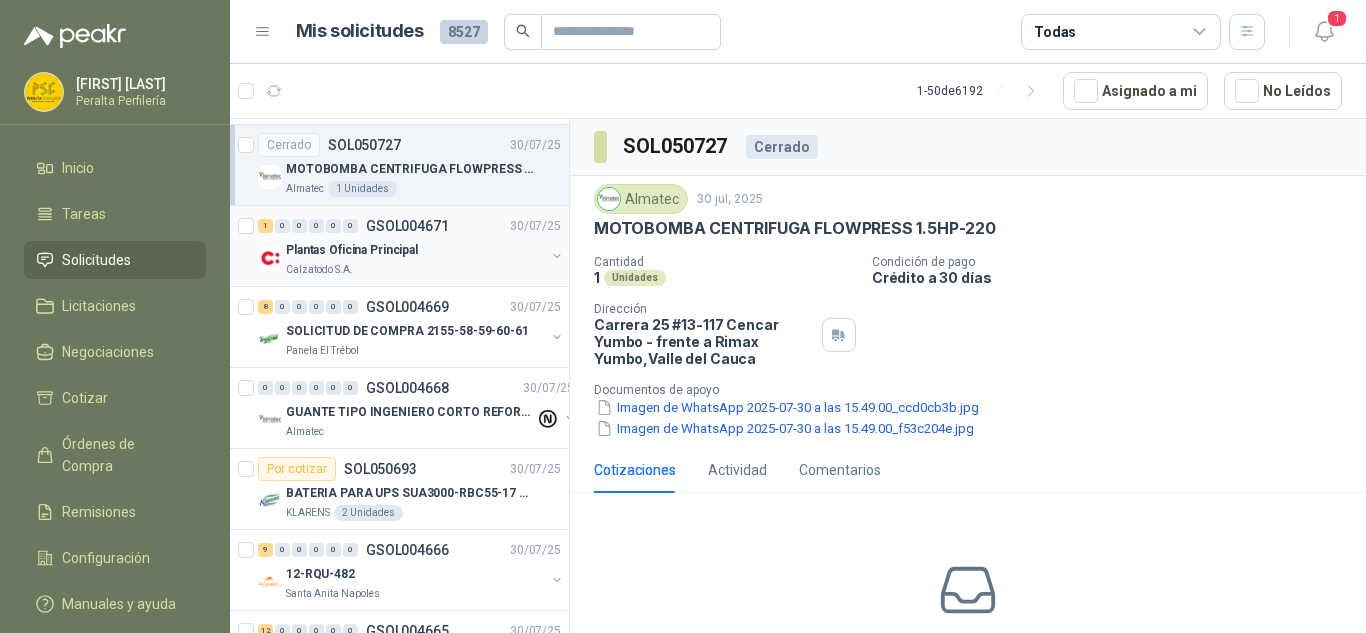 click on "Plantas Oficina Principal" at bounding box center (415, 250) 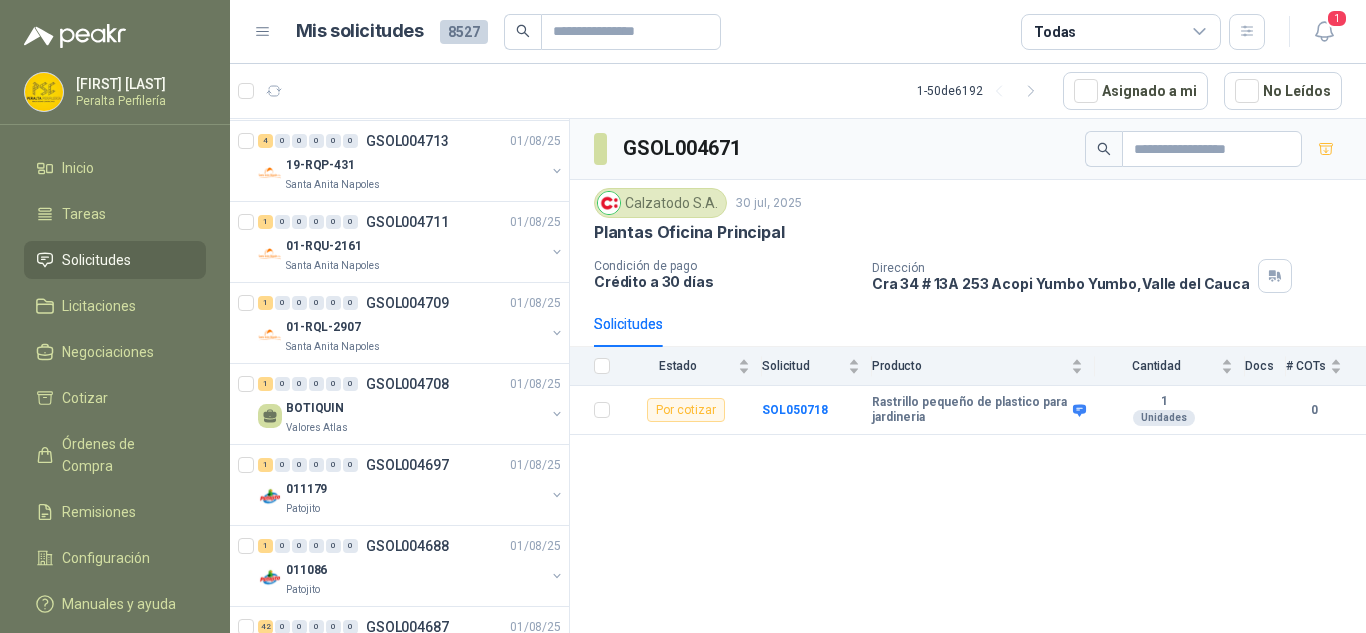 scroll, scrollTop: 400, scrollLeft: 0, axis: vertical 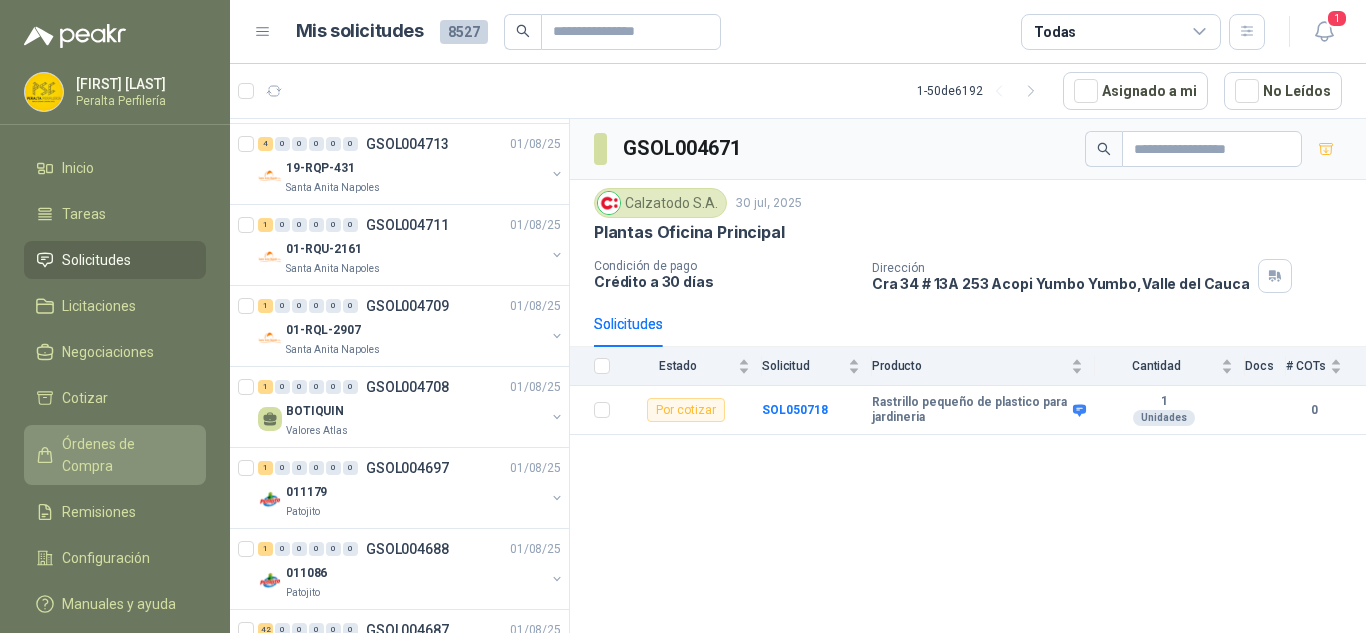 click on "Órdenes de Compra" at bounding box center (124, 455) 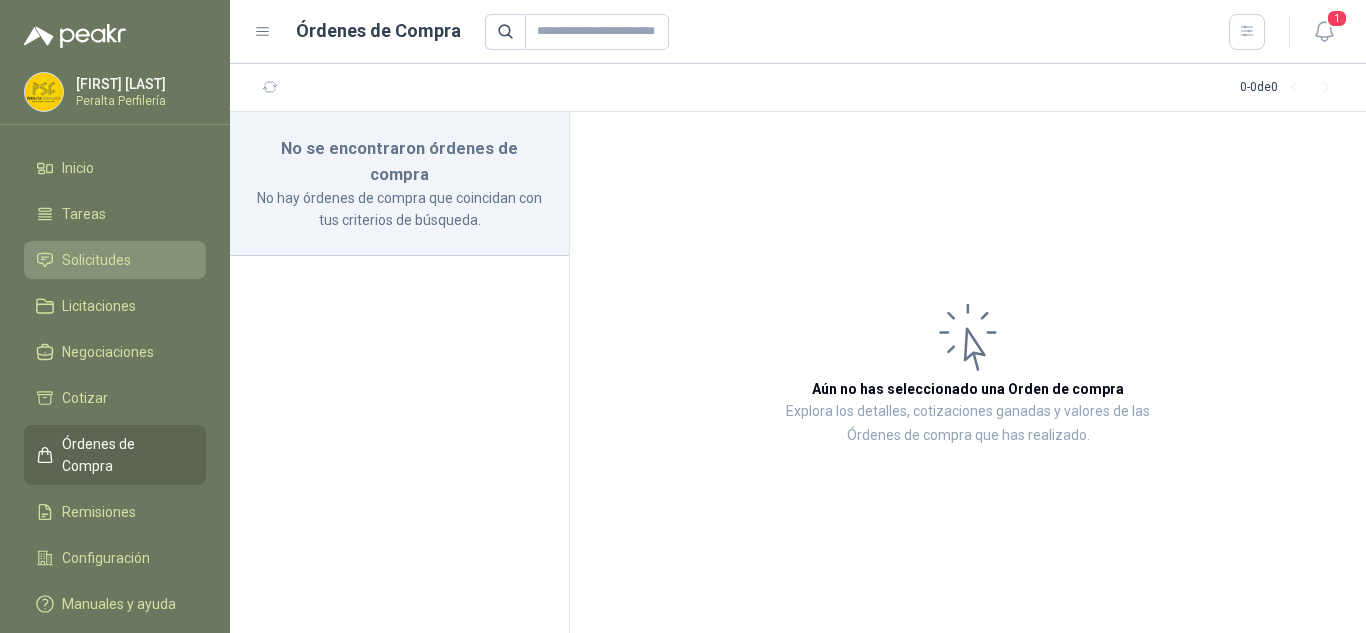 click on "Solicitudes" at bounding box center (96, 260) 